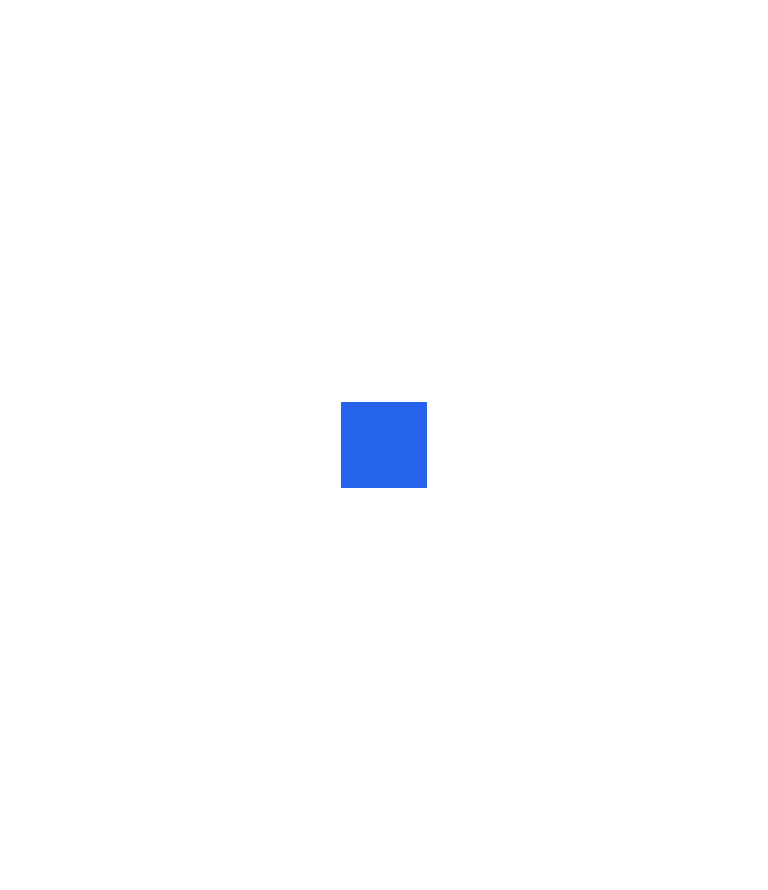 scroll, scrollTop: 0, scrollLeft: 0, axis: both 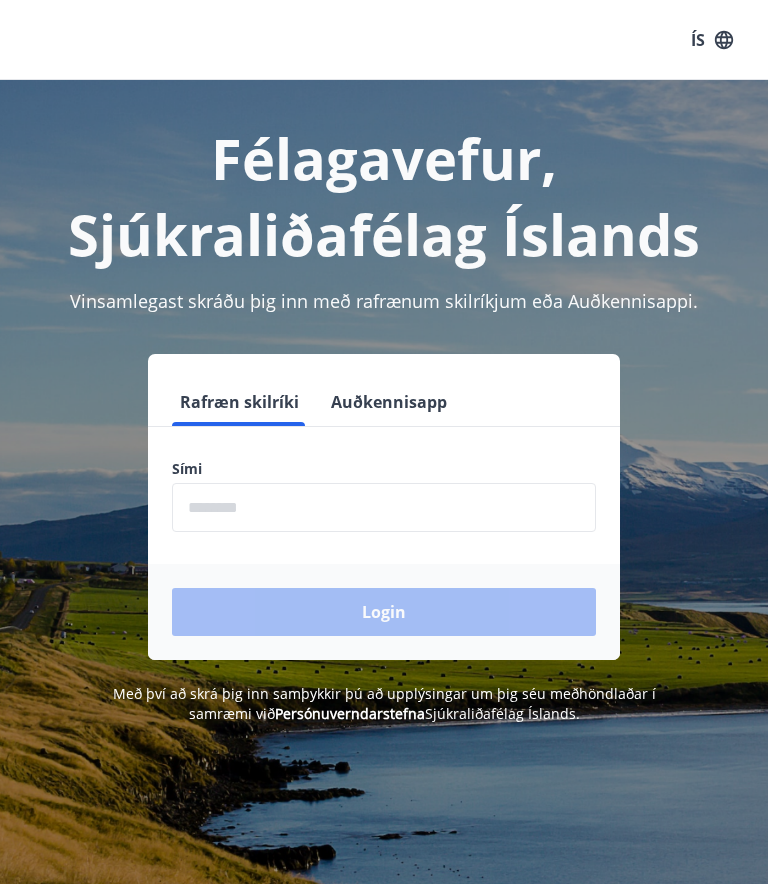 click at bounding box center [384, 507] 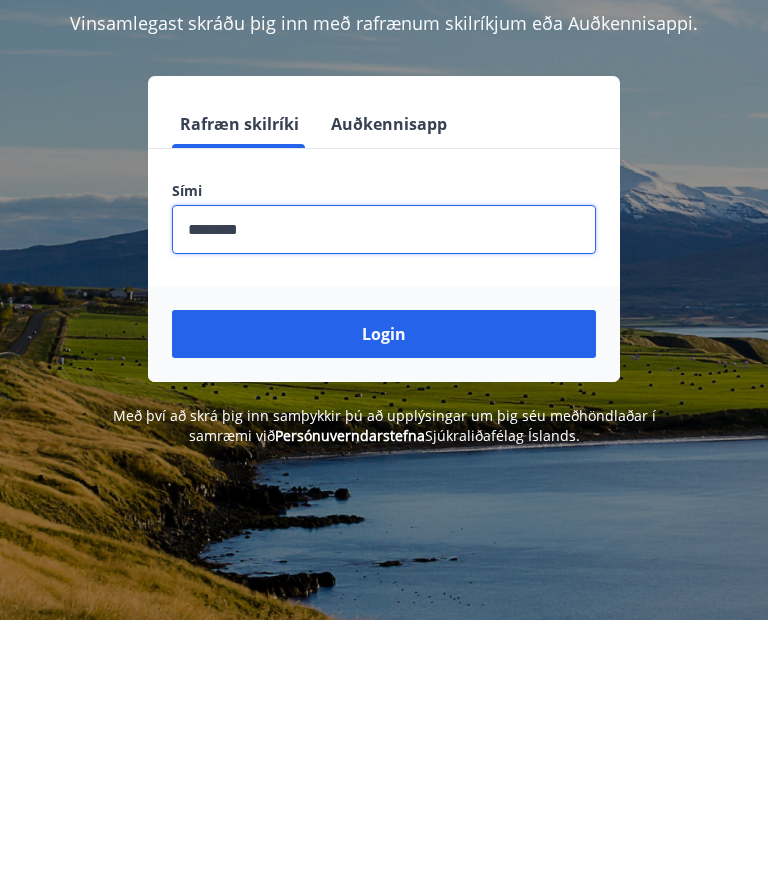 type on "********" 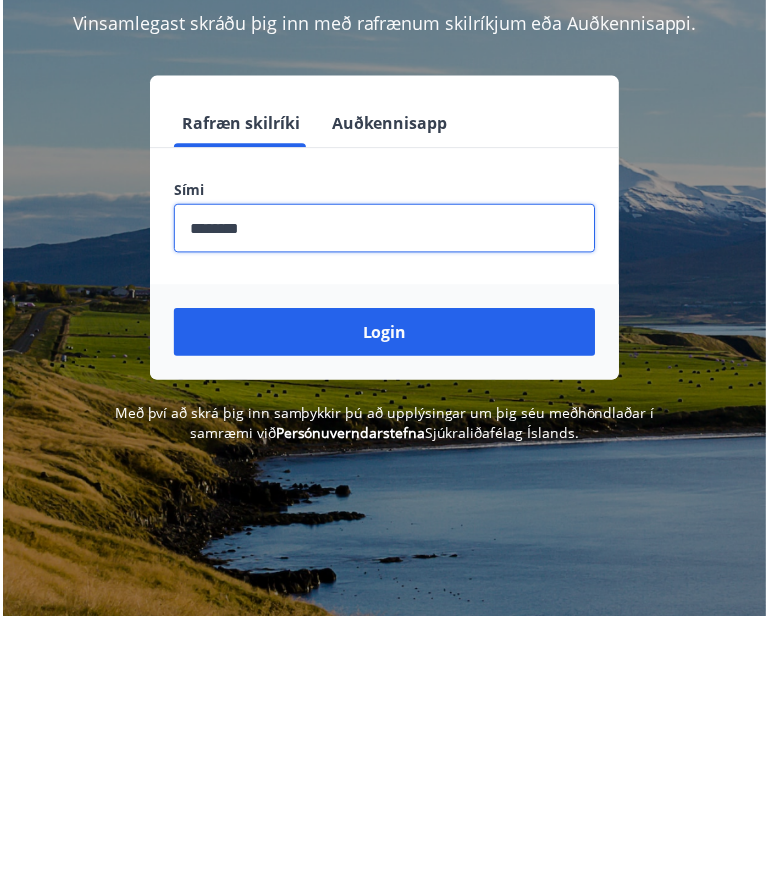 scroll, scrollTop: 248, scrollLeft: 0, axis: vertical 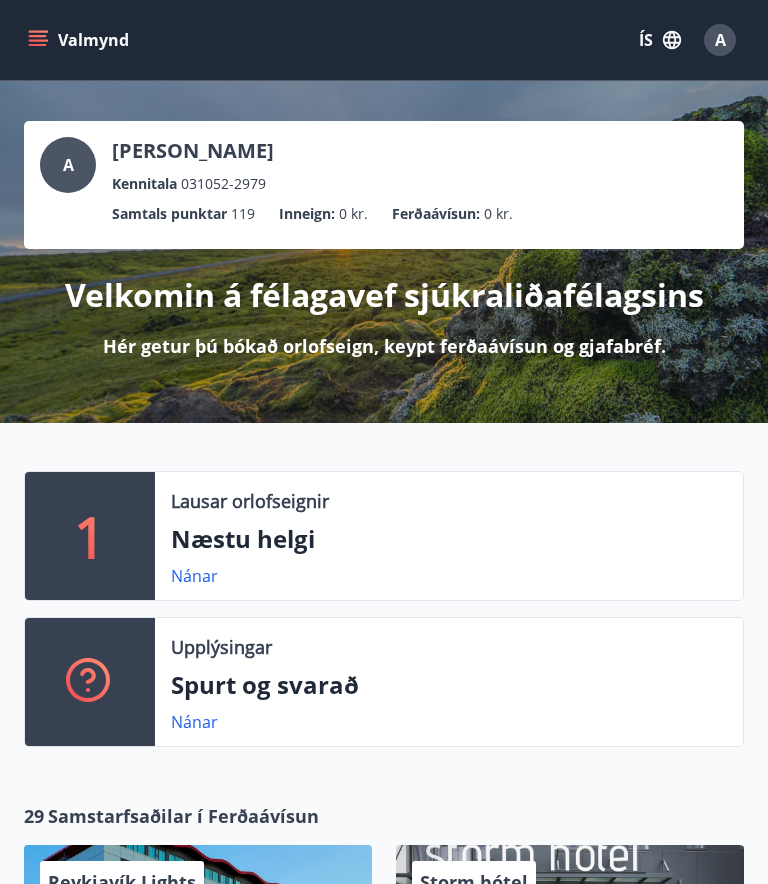 click on "Nánar" at bounding box center (194, 576) 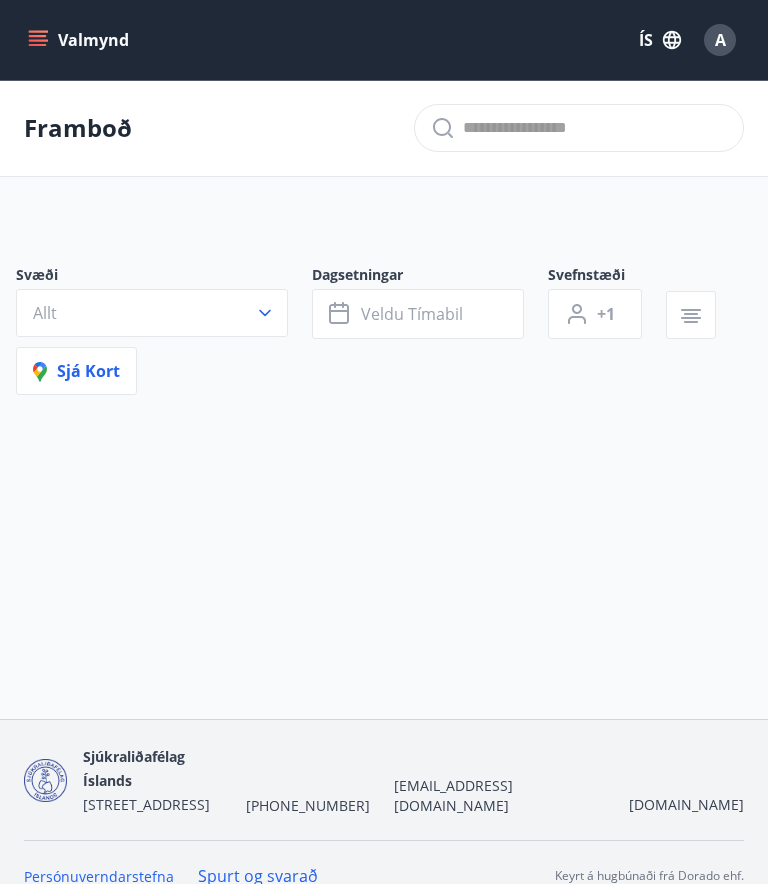 type on "*" 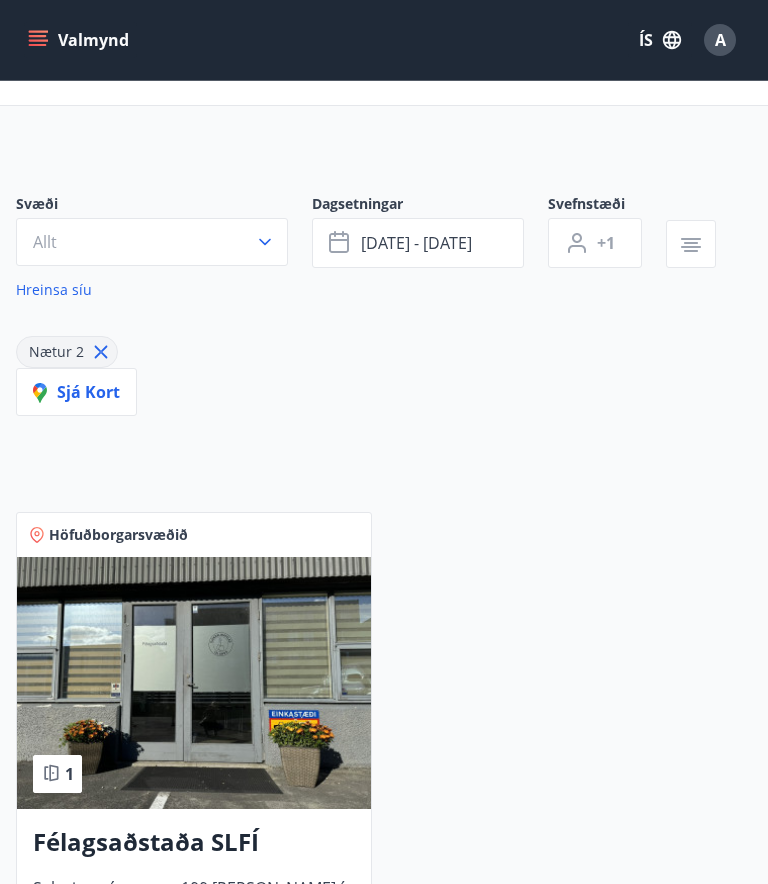 scroll, scrollTop: 0, scrollLeft: 0, axis: both 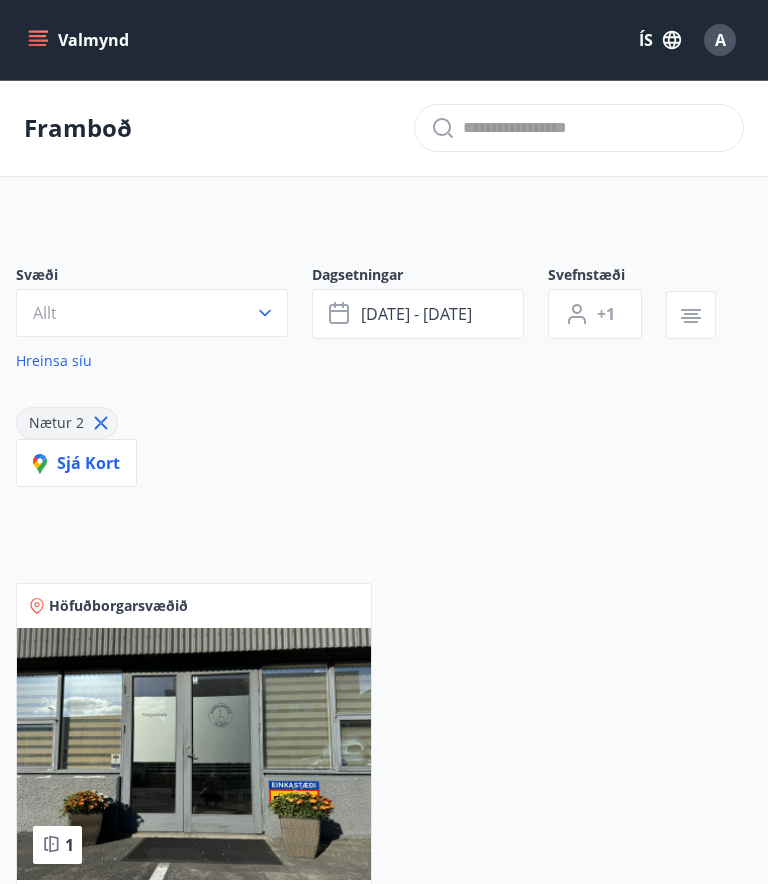 click 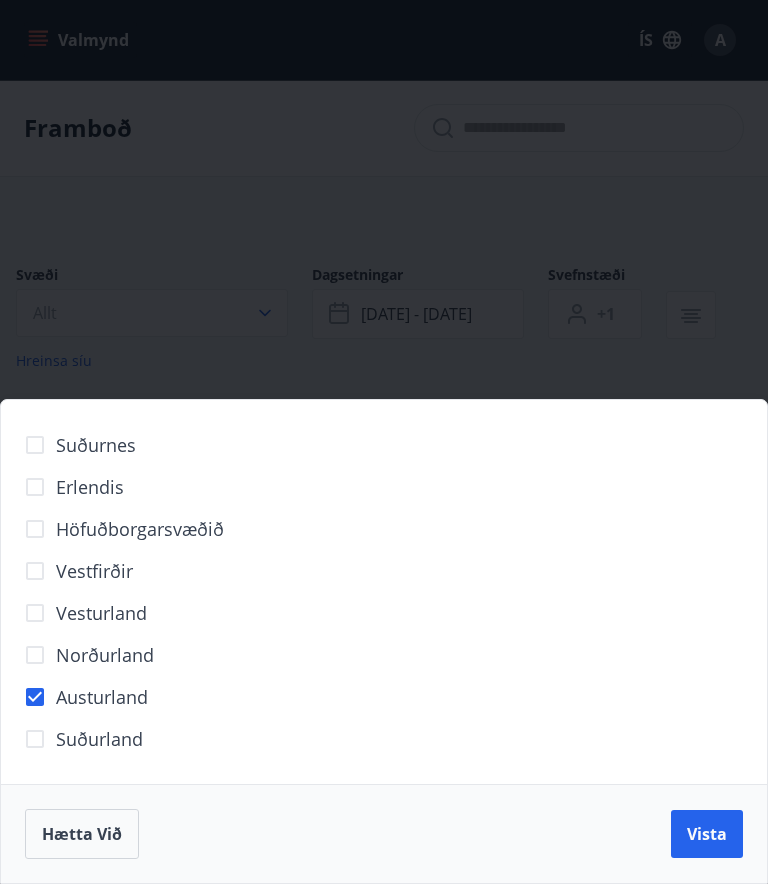 click on "Vista" at bounding box center (707, 834) 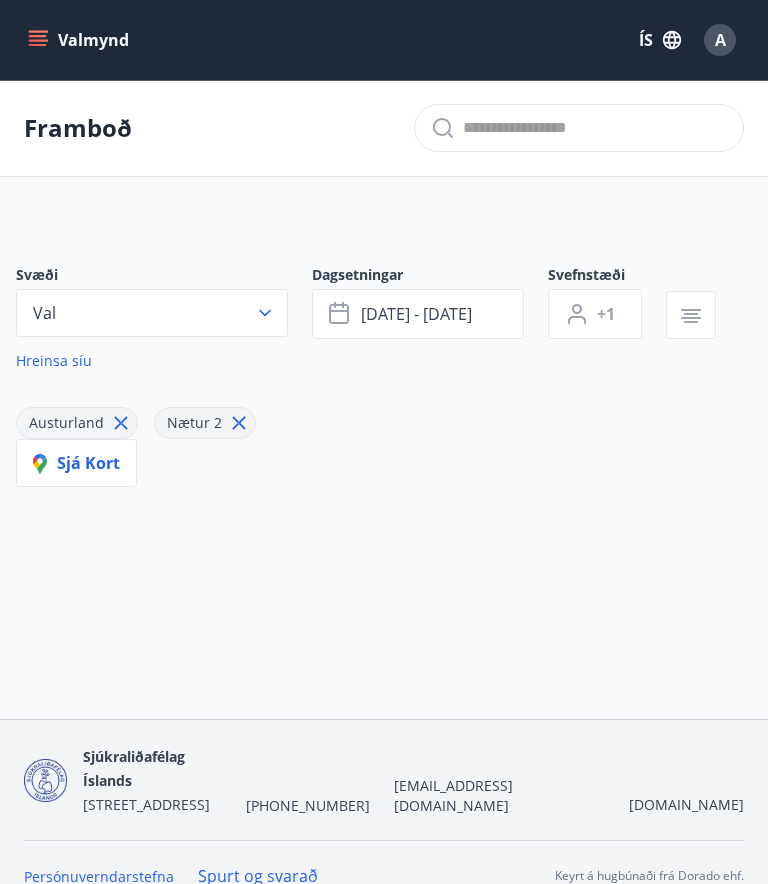click on "[DATE] - [DATE]" at bounding box center (418, 314) 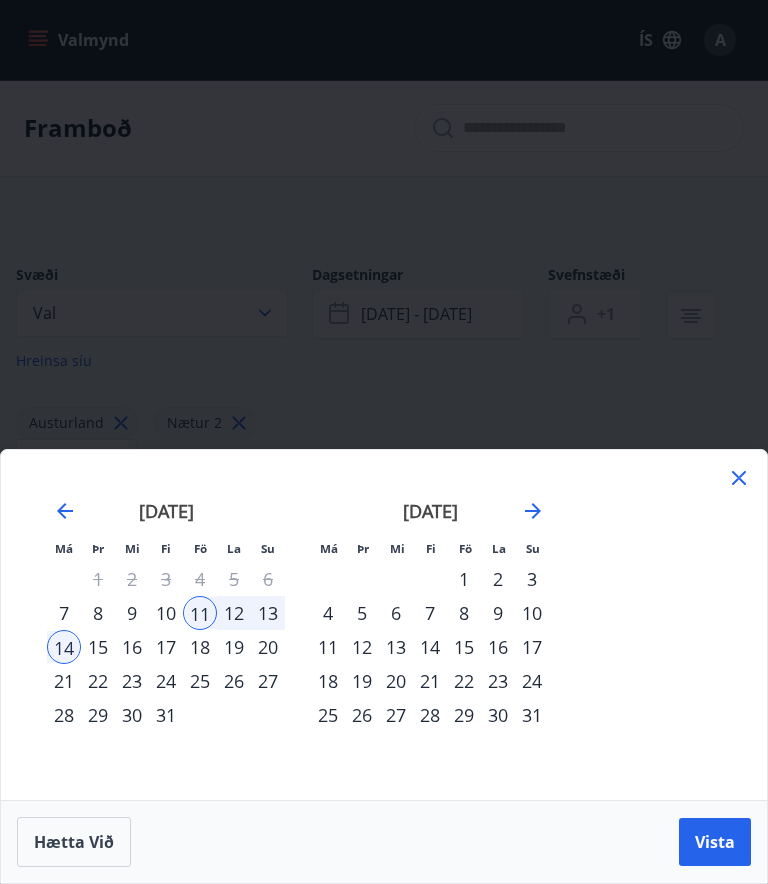 click on "16" at bounding box center [132, 647] 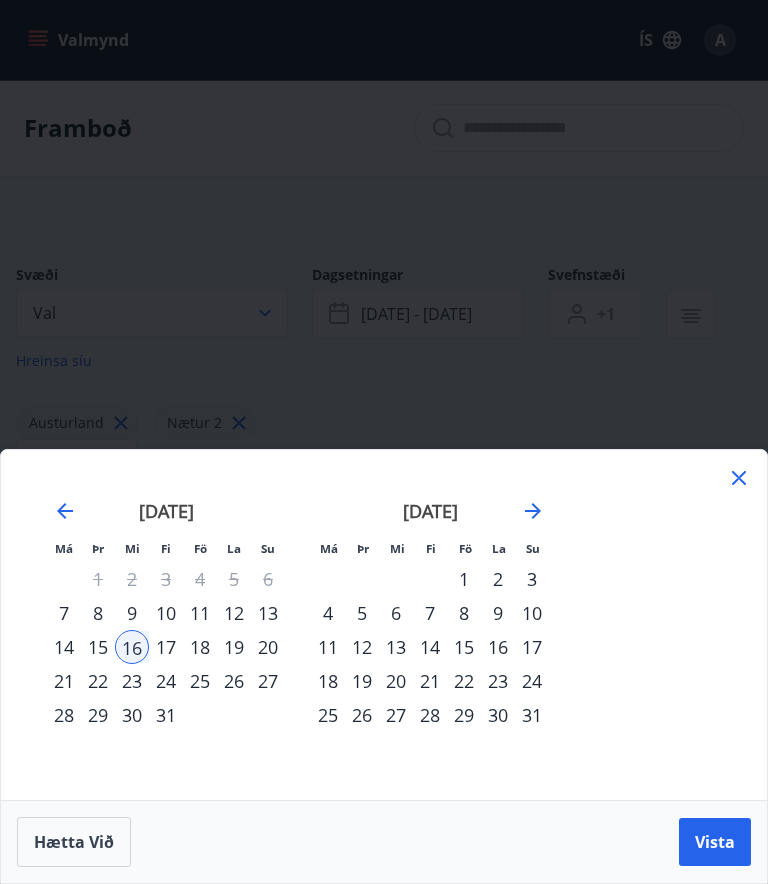 click on "17" at bounding box center (166, 647) 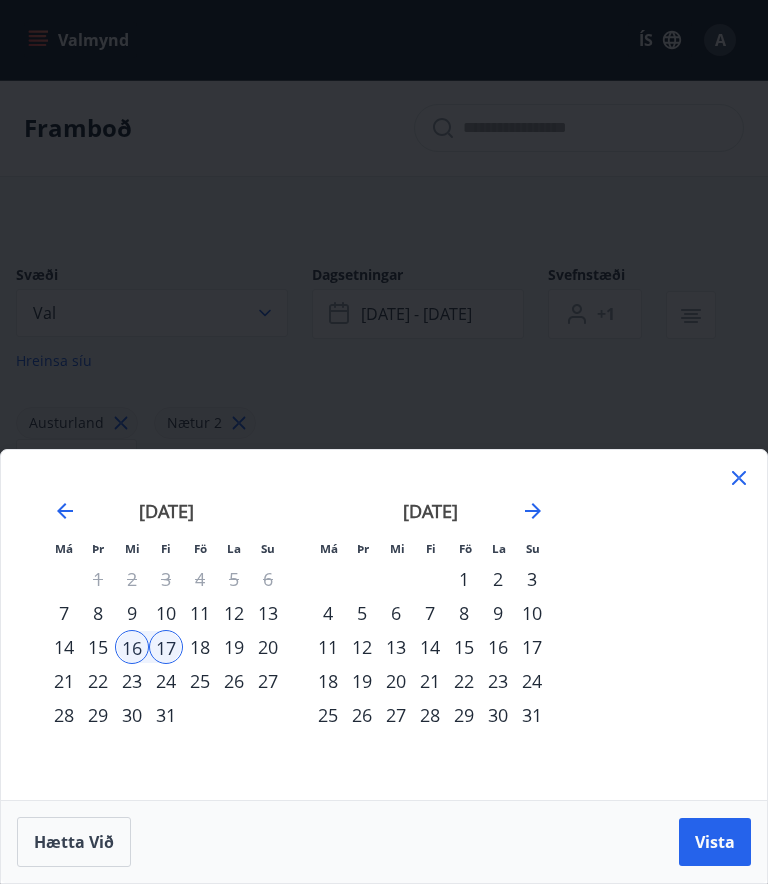 click on "18" at bounding box center [200, 647] 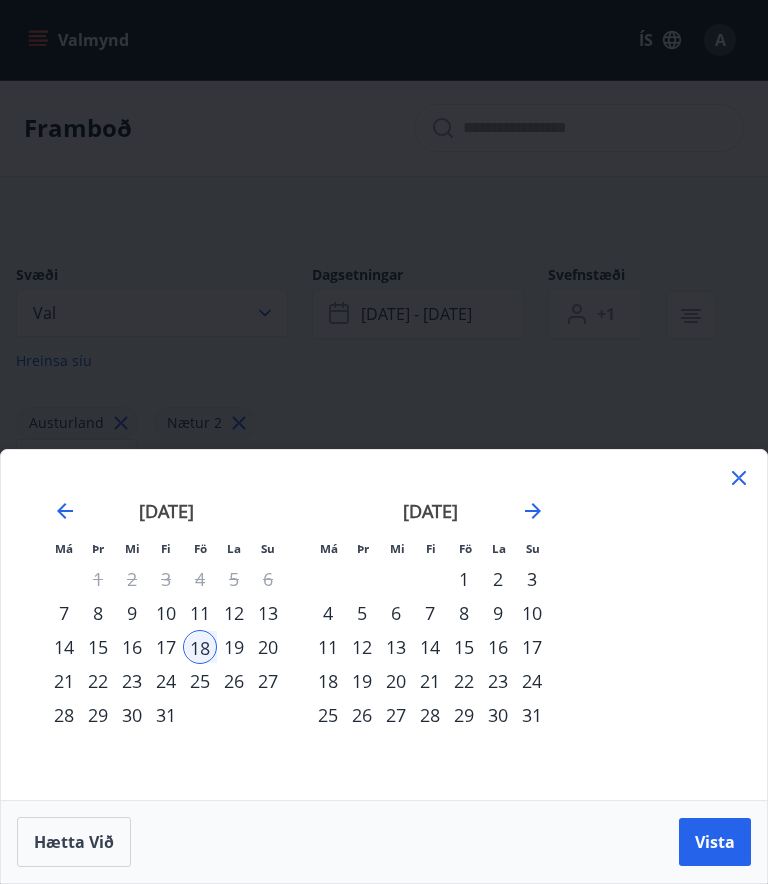 click on "Vista" at bounding box center [715, 842] 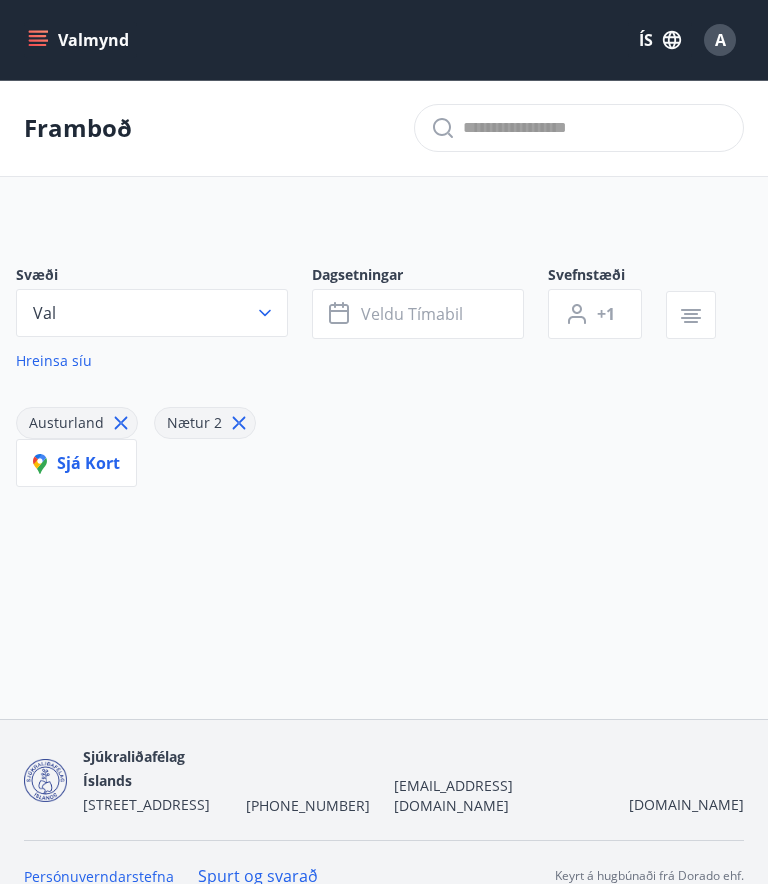 click 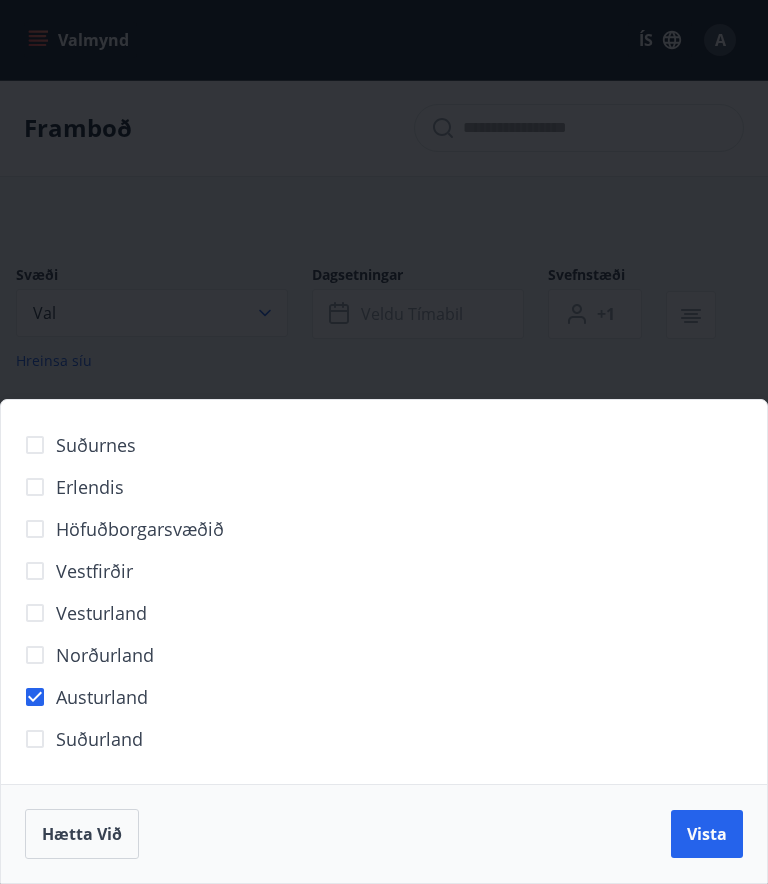 click on "Suðurnes Erlendis Höfuðborgarsvæðið [GEOGRAPHIC_DATA] [GEOGRAPHIC_DATA] [GEOGRAPHIC_DATA] [GEOGRAPHIC_DATA] [GEOGRAPHIC_DATA] við [GEOGRAPHIC_DATA]" at bounding box center [384, 442] 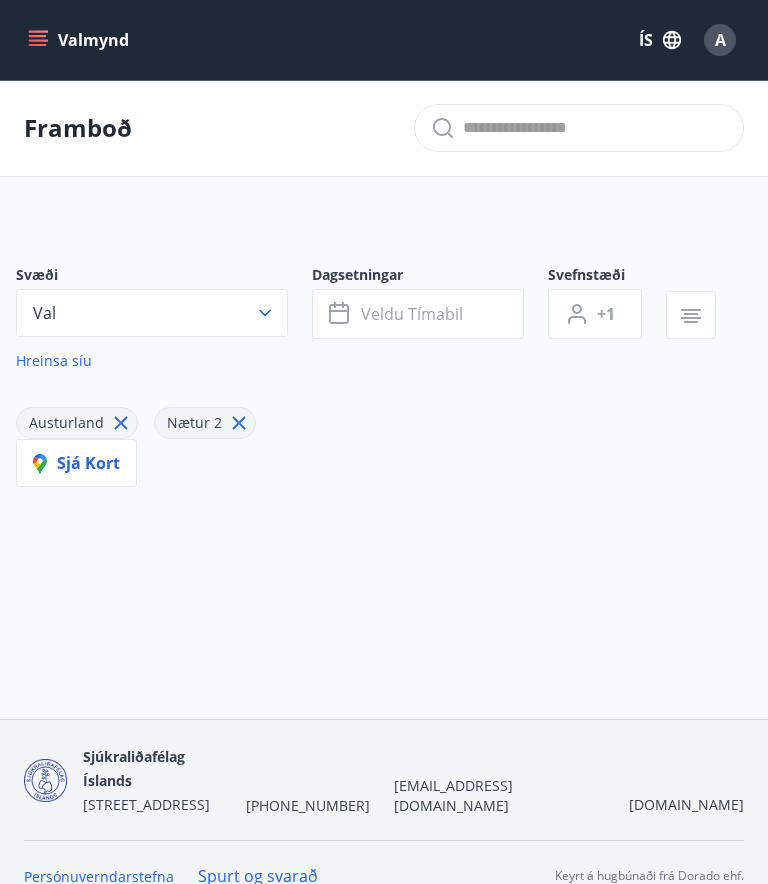 click on "Veldu tímabil" at bounding box center (418, 314) 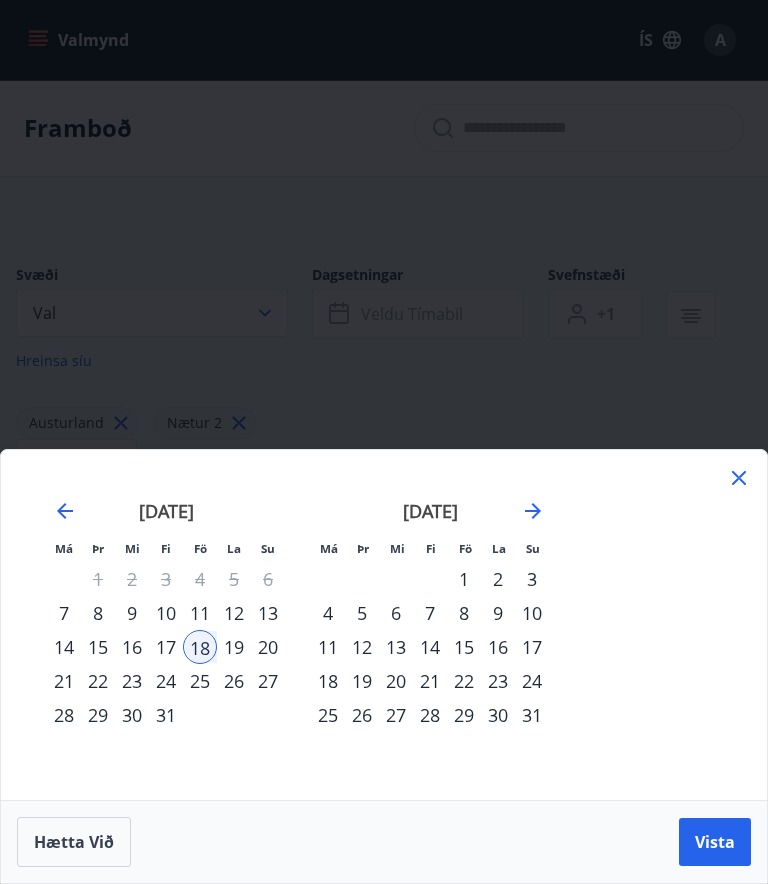 click on "10" at bounding box center [166, 613] 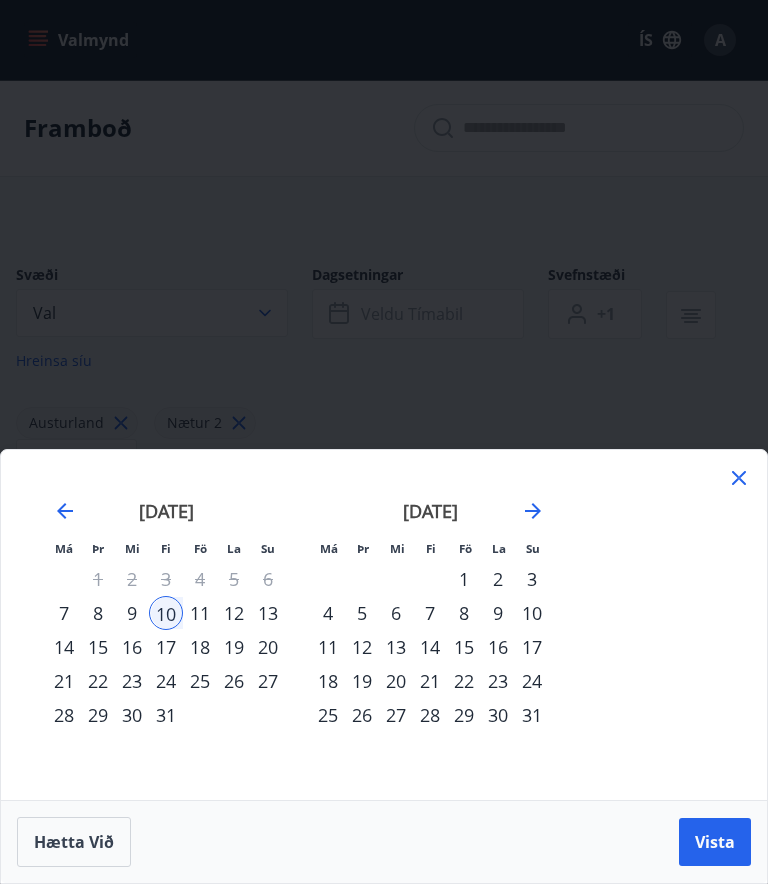 click on "10" at bounding box center [166, 613] 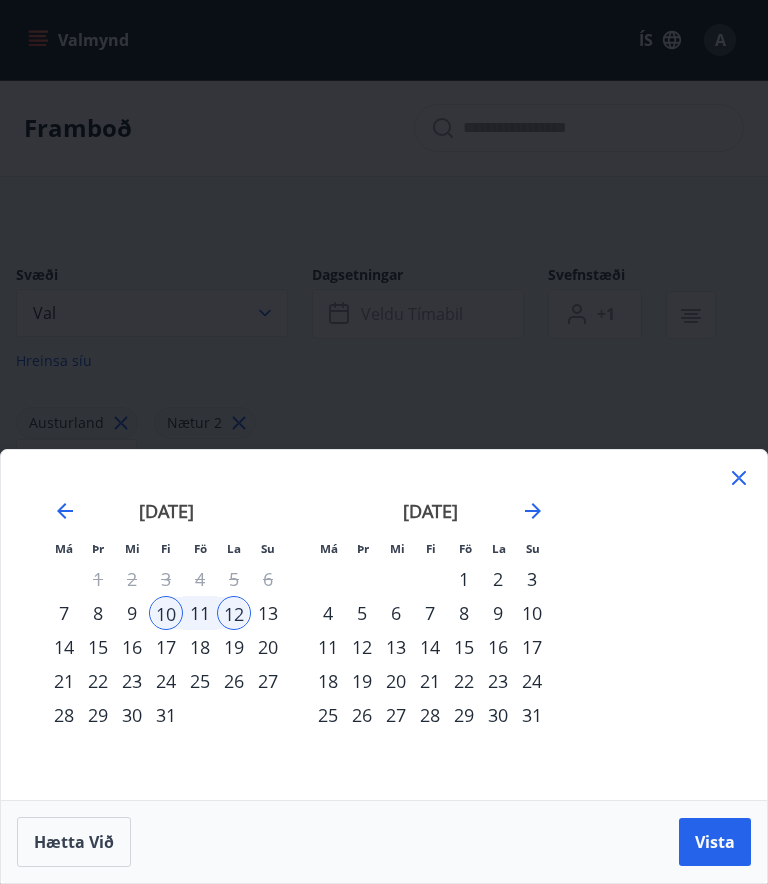 click on "13" at bounding box center [268, 613] 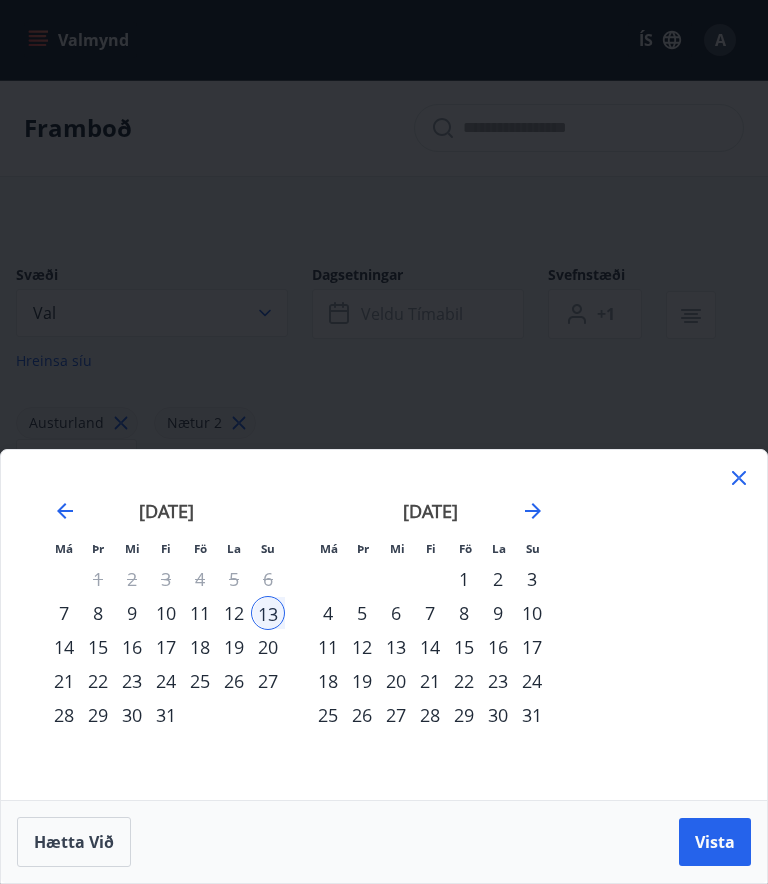 click on "10" at bounding box center (166, 613) 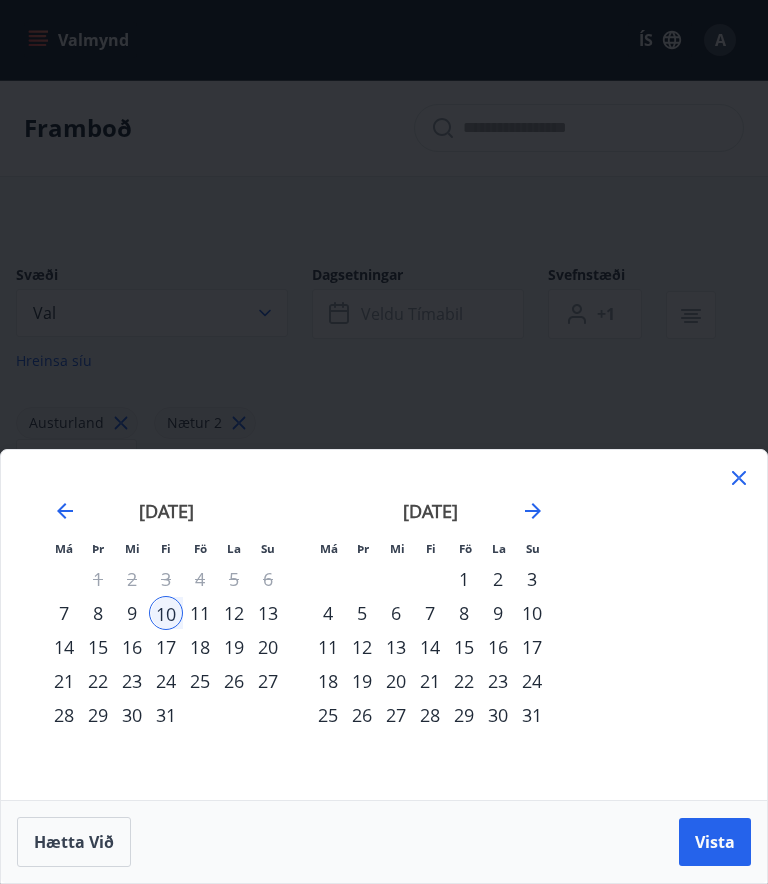 click on "18" at bounding box center (200, 647) 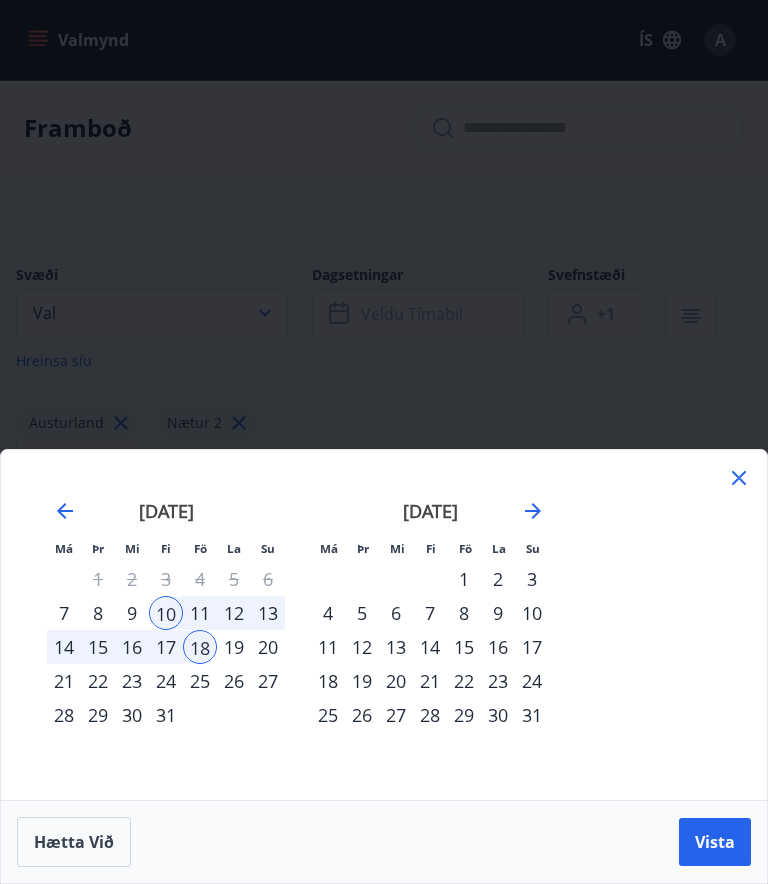 click on "Vista" at bounding box center (715, 842) 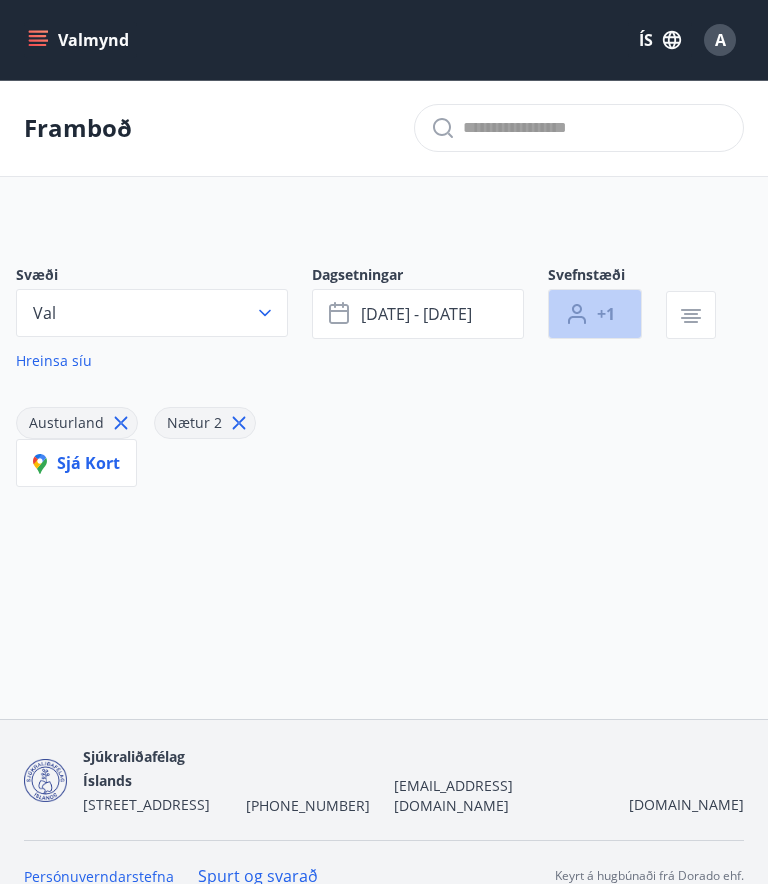 click on "+1" at bounding box center (595, 314) 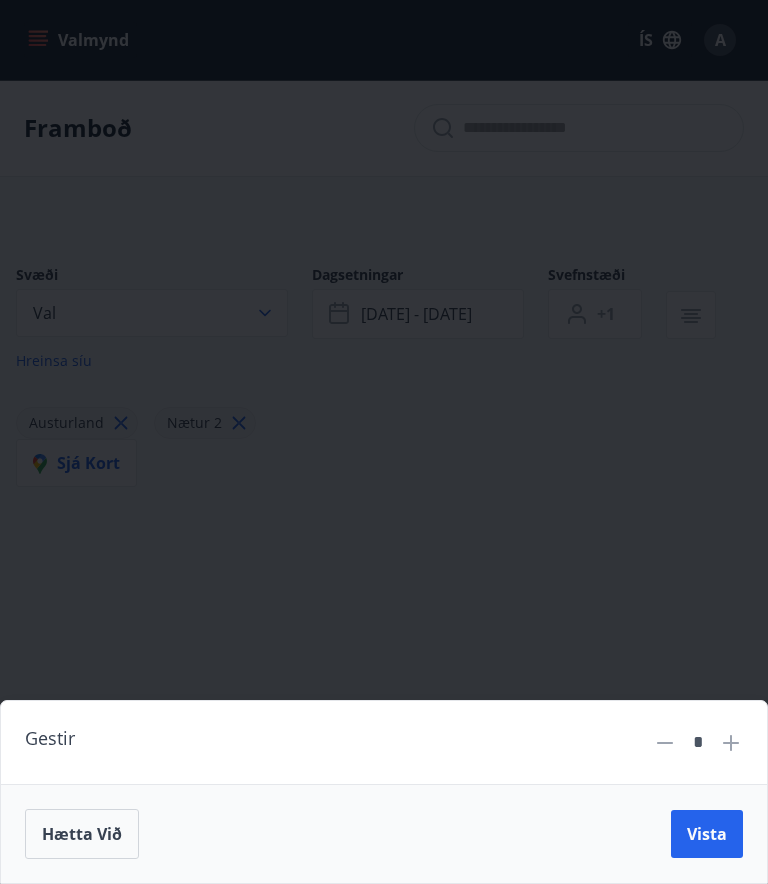 click 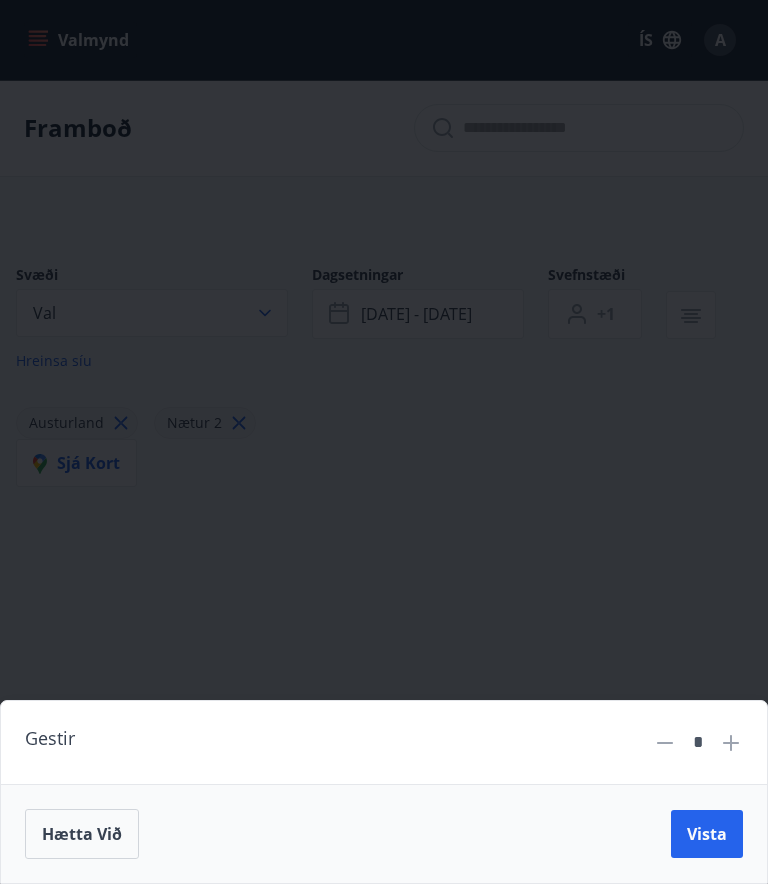 click on "Vista" at bounding box center (707, 834) 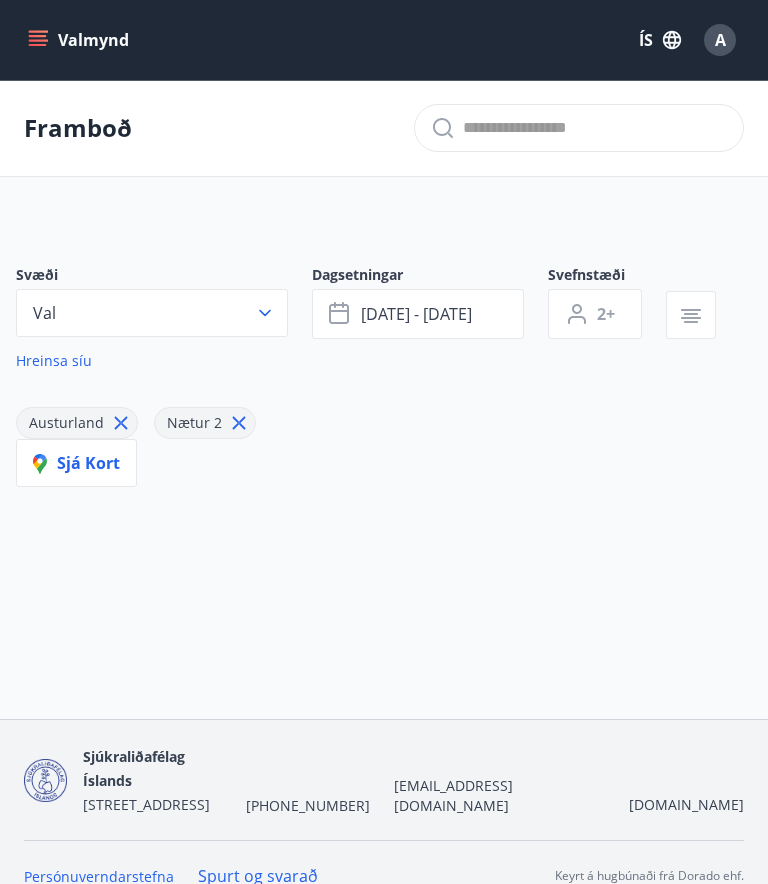 click on "Sjá kort" at bounding box center [76, 463] 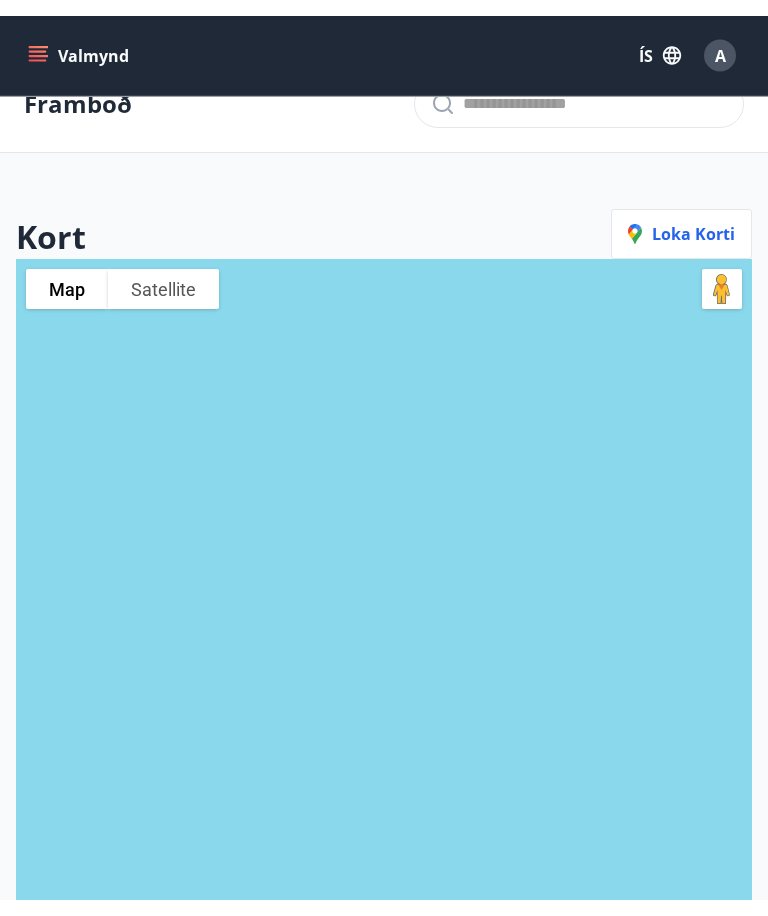 scroll, scrollTop: 0, scrollLeft: 0, axis: both 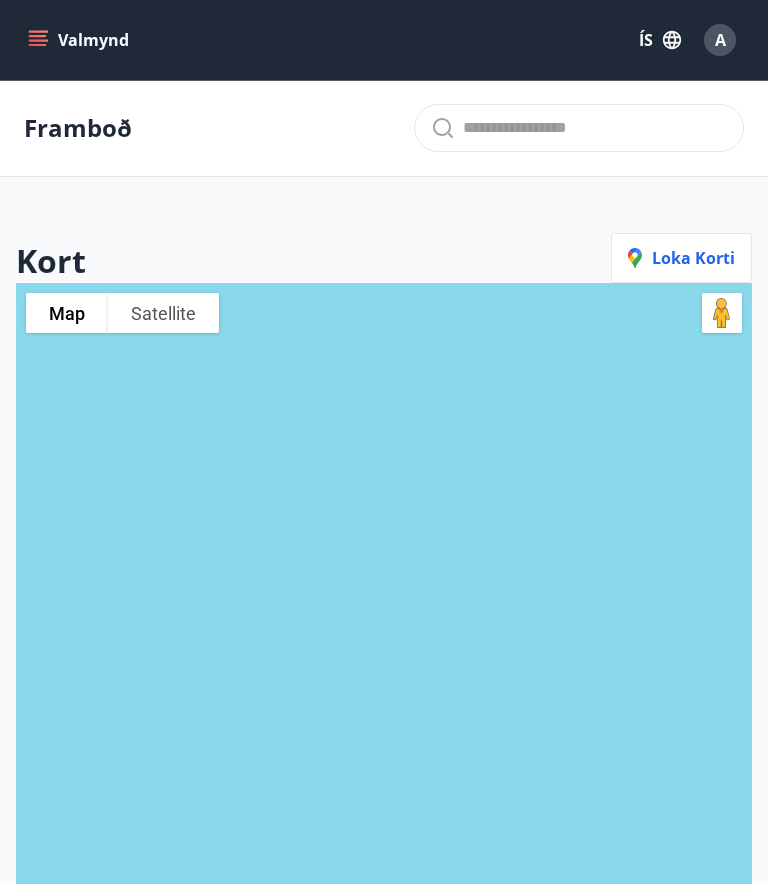 click at bounding box center (579, 128) 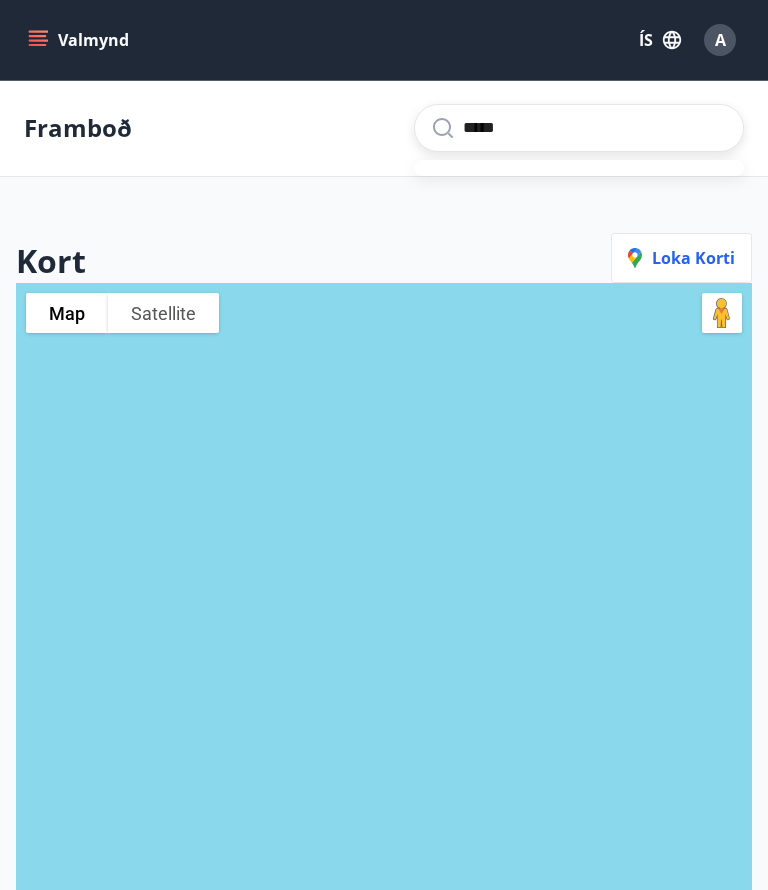 type on "*****" 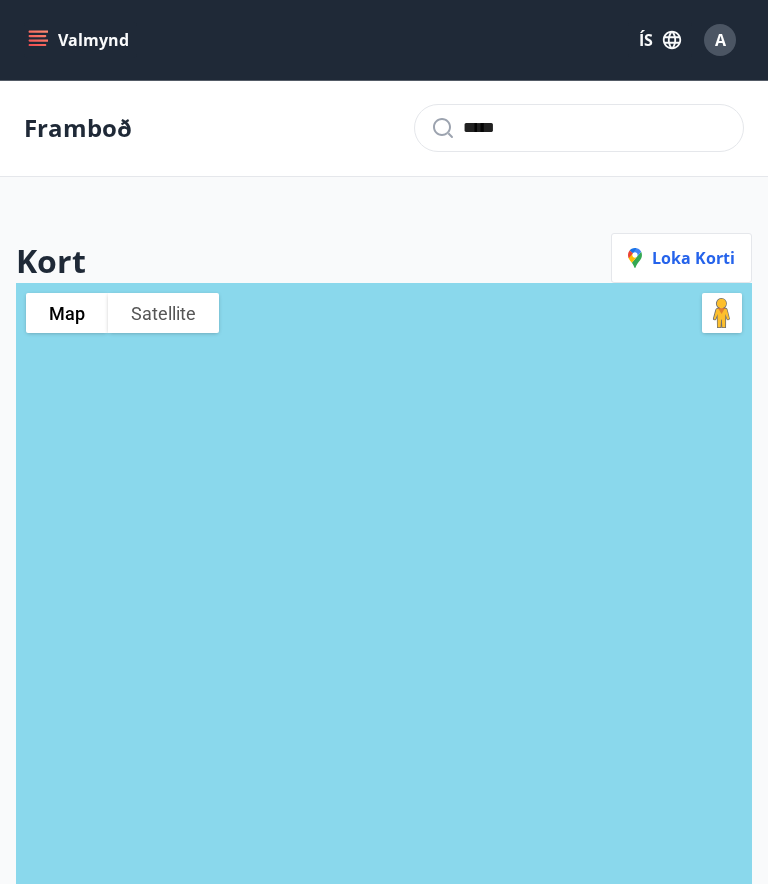 click on "Framboð" at bounding box center (78, 128) 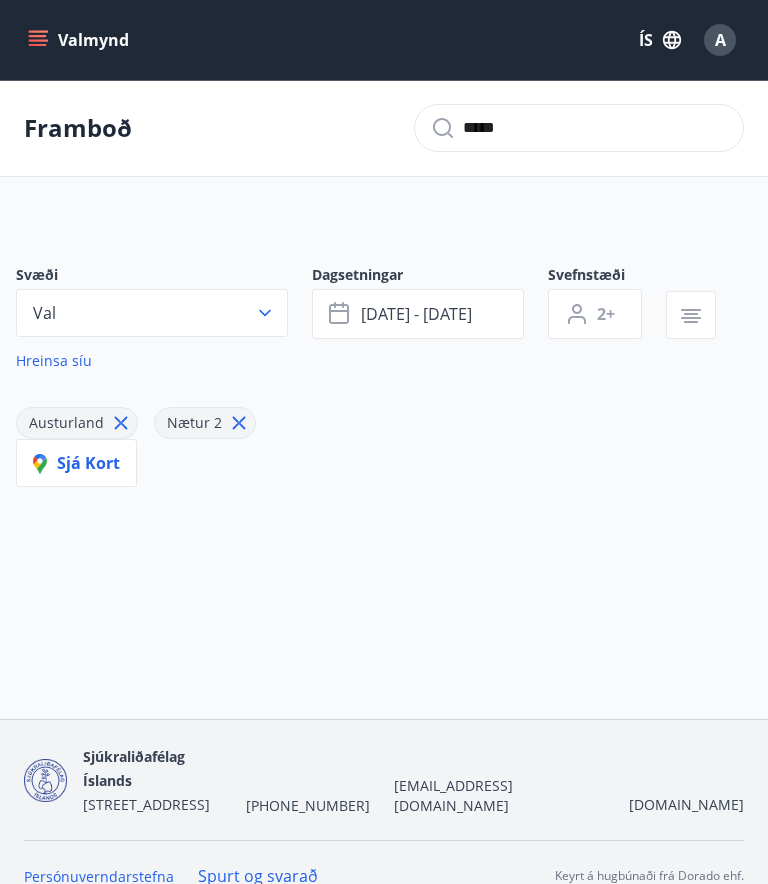 click on "Sjá kort" at bounding box center (76, 463) 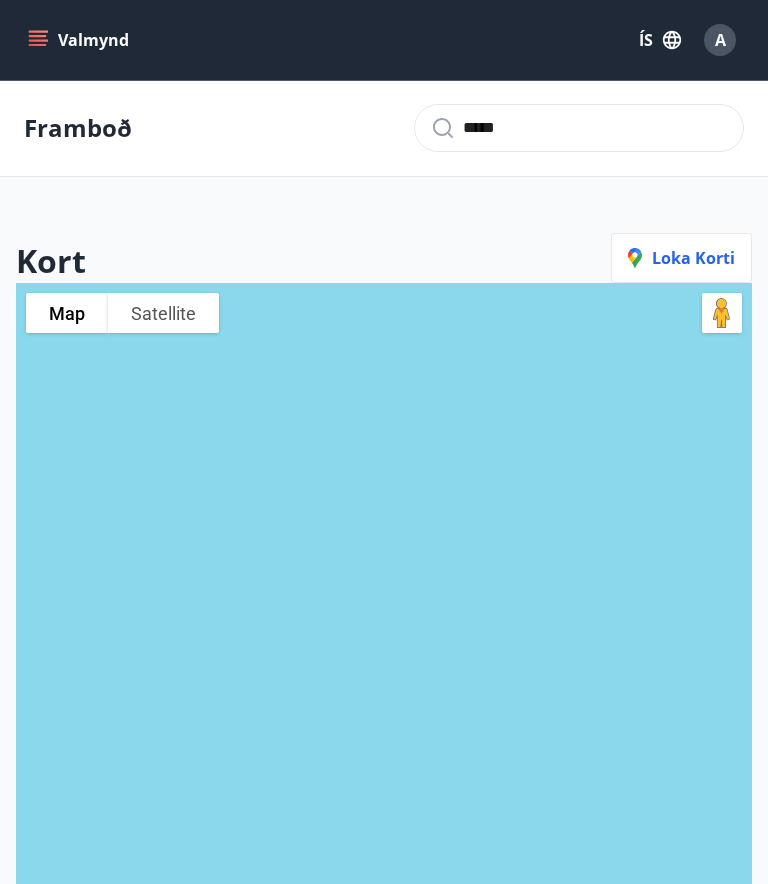 click on "Loka korti" at bounding box center (681, 258) 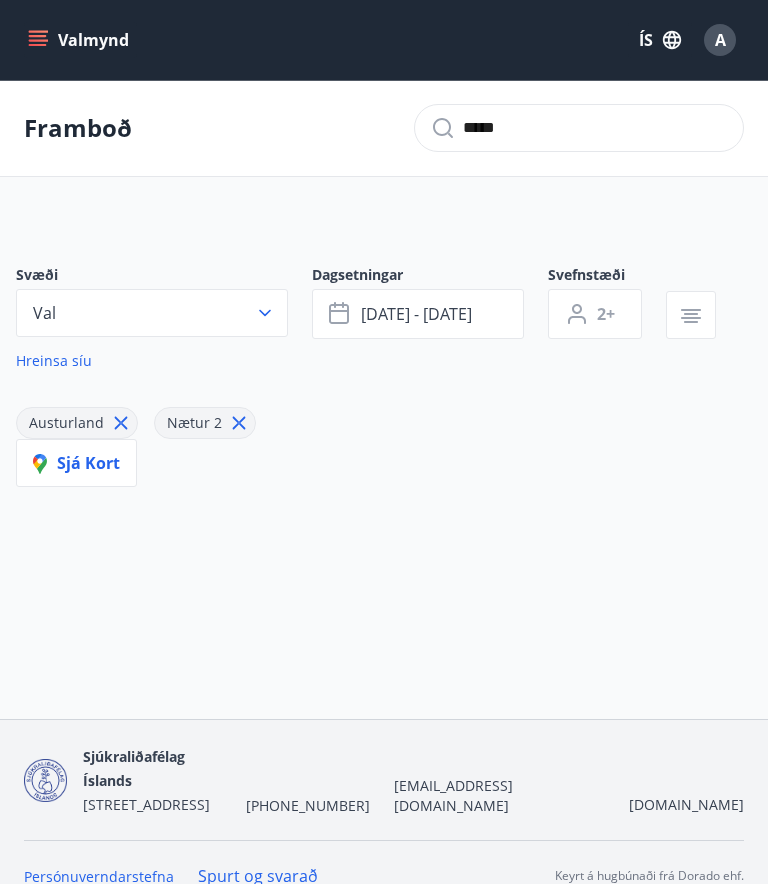 click on "Hreinsa síu" at bounding box center (54, 361) 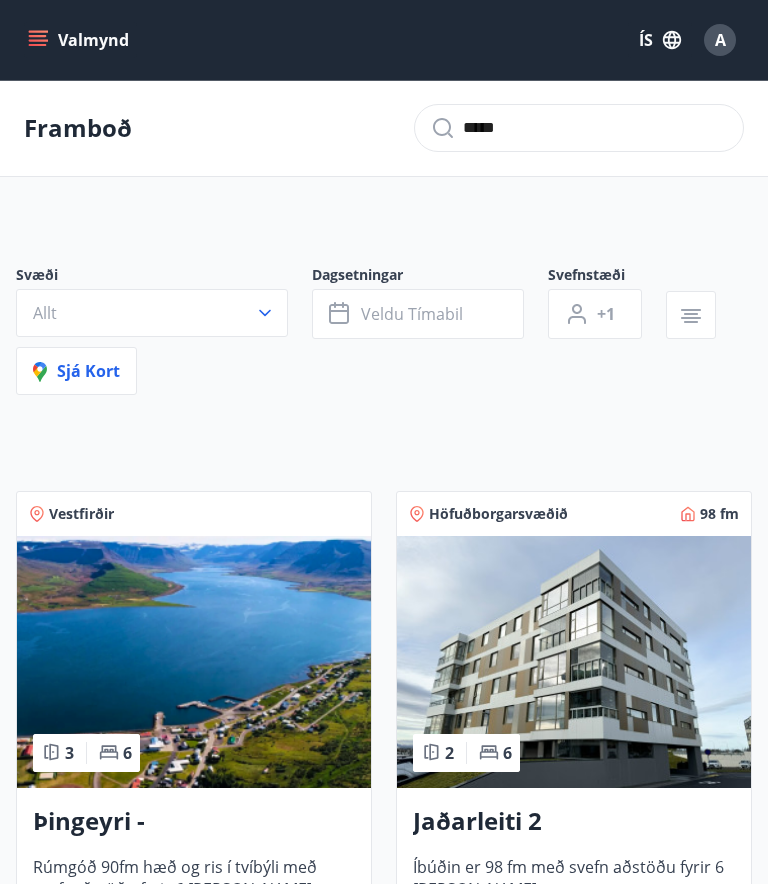 type 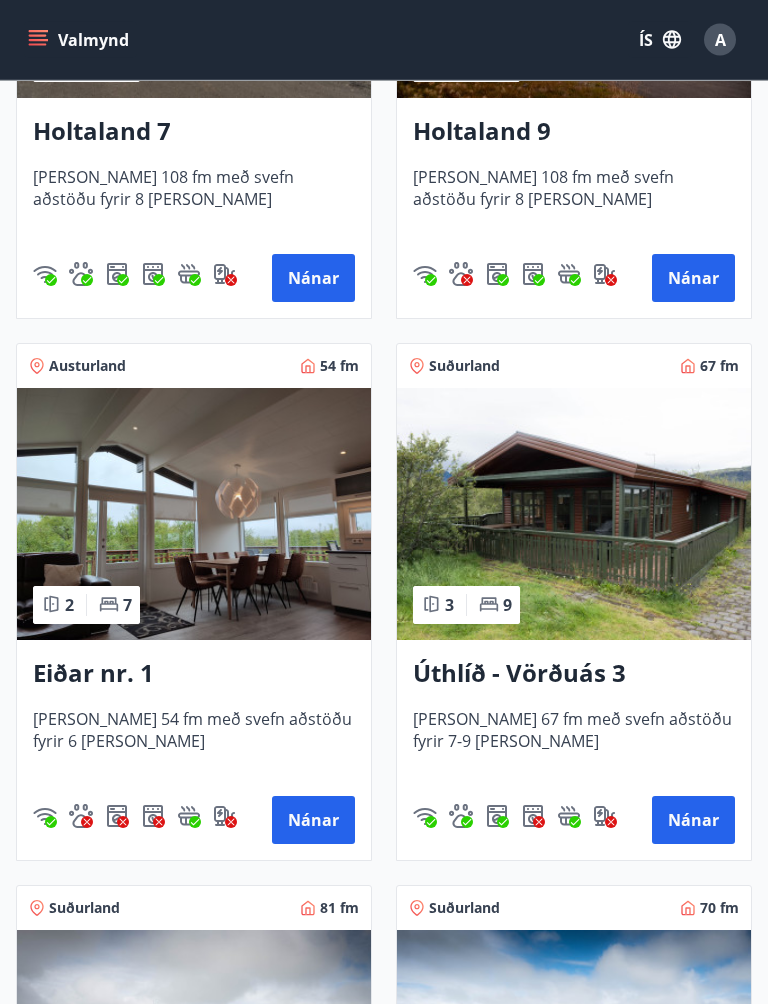 scroll, scrollTop: 3942, scrollLeft: 0, axis: vertical 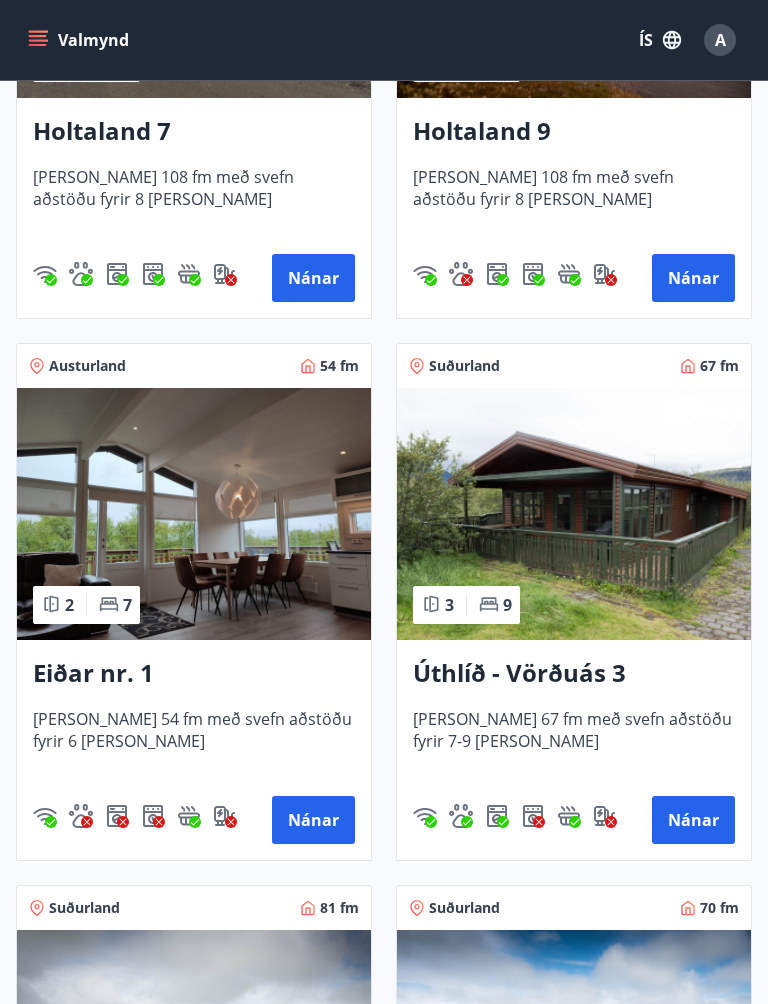 click on "Nánar" at bounding box center (313, 820) 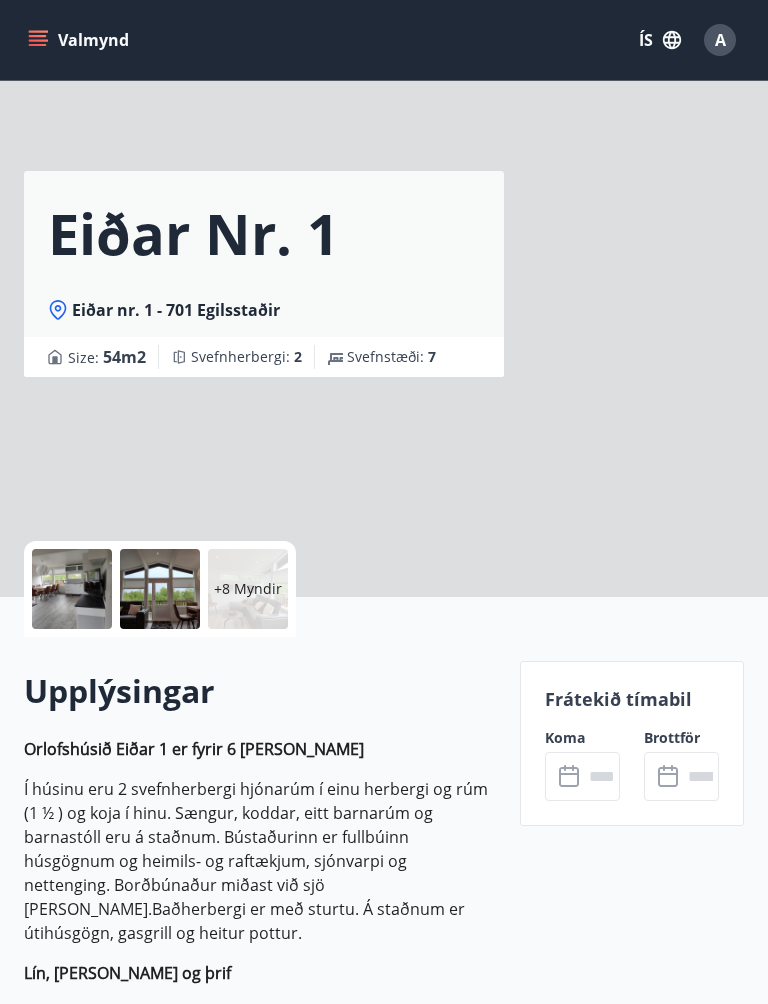 scroll, scrollTop: 0, scrollLeft: 0, axis: both 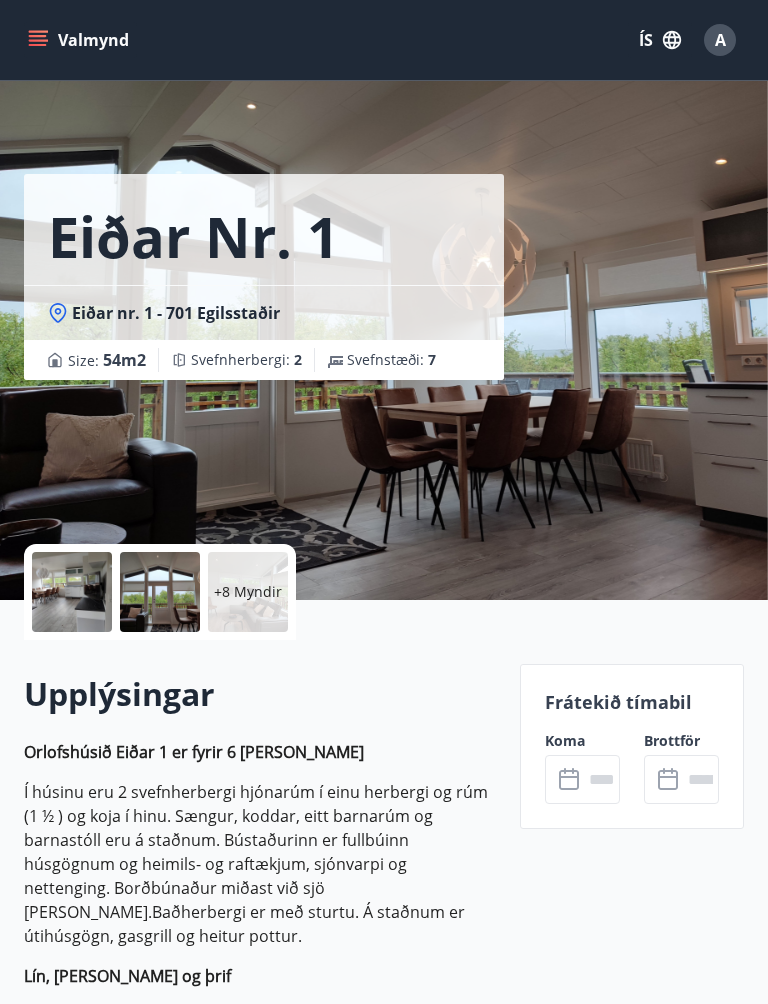 click 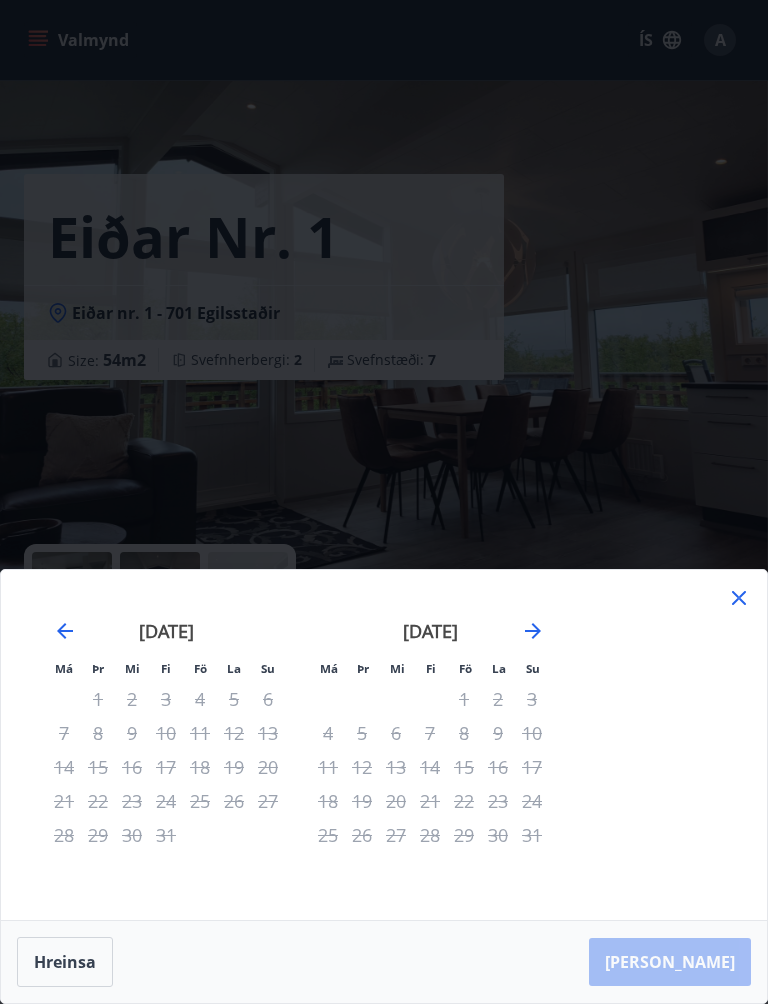 click 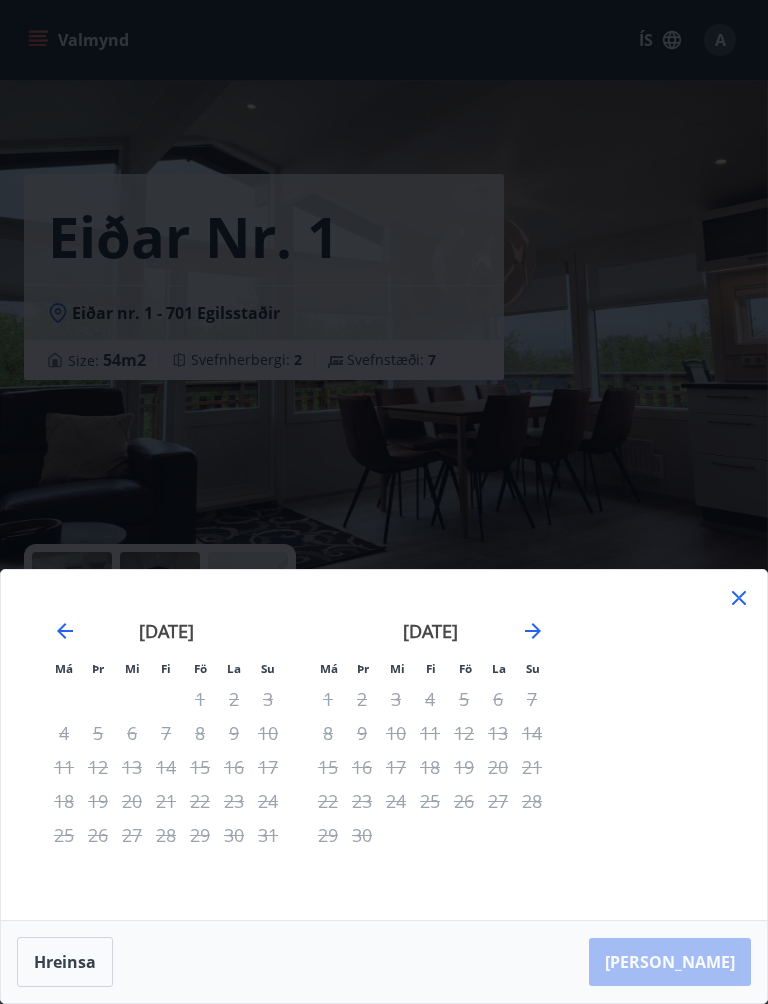 click 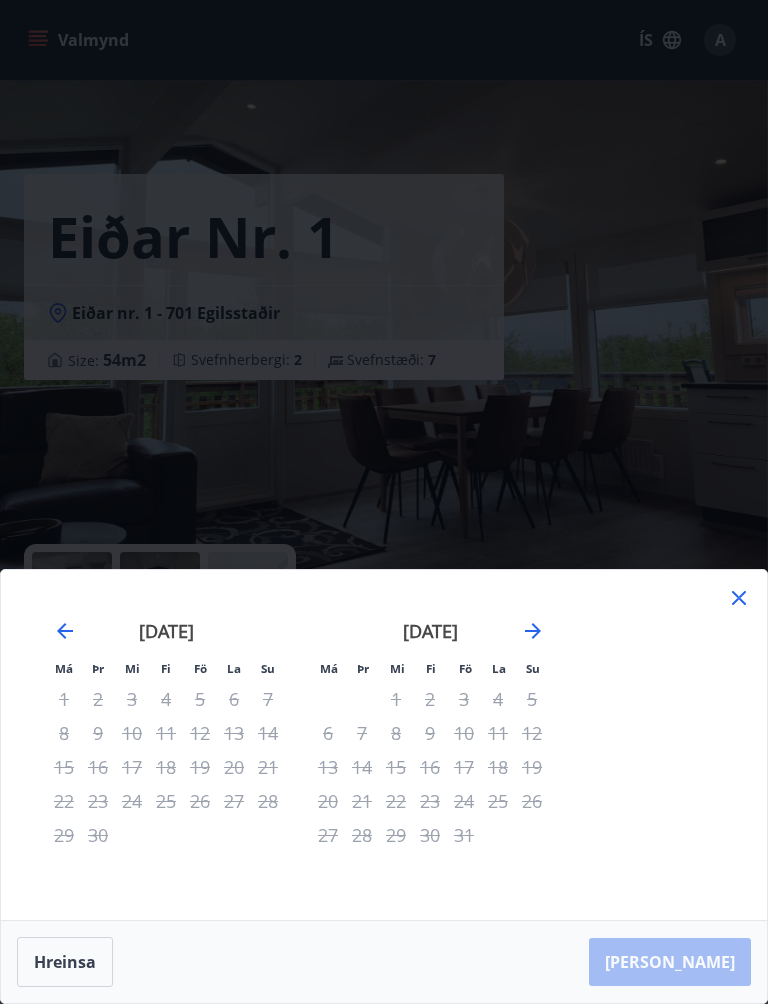 click 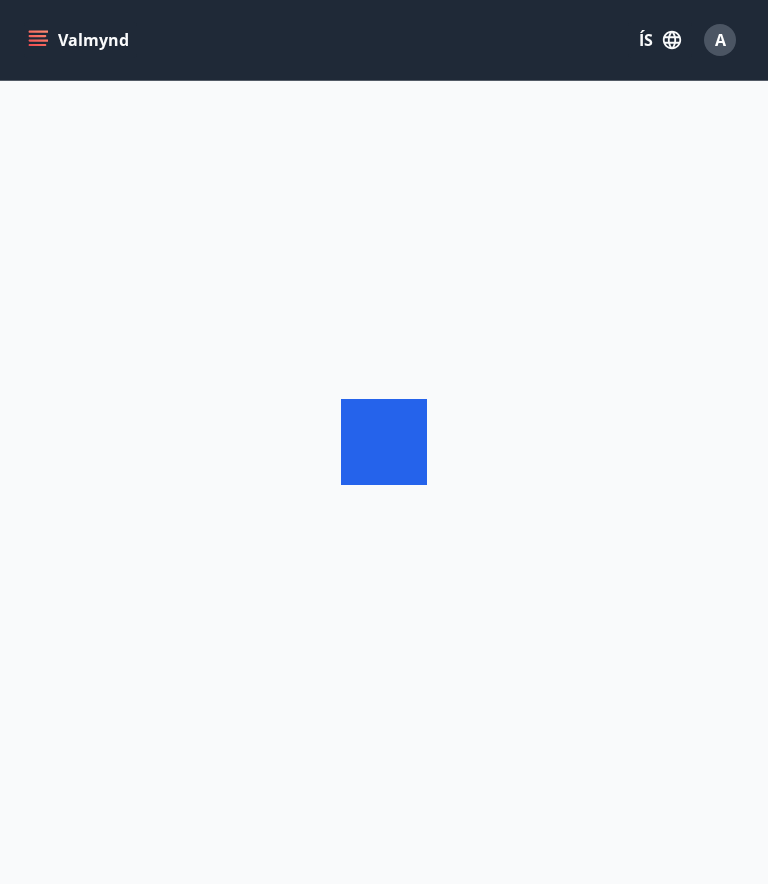 scroll, scrollTop: 3, scrollLeft: 0, axis: vertical 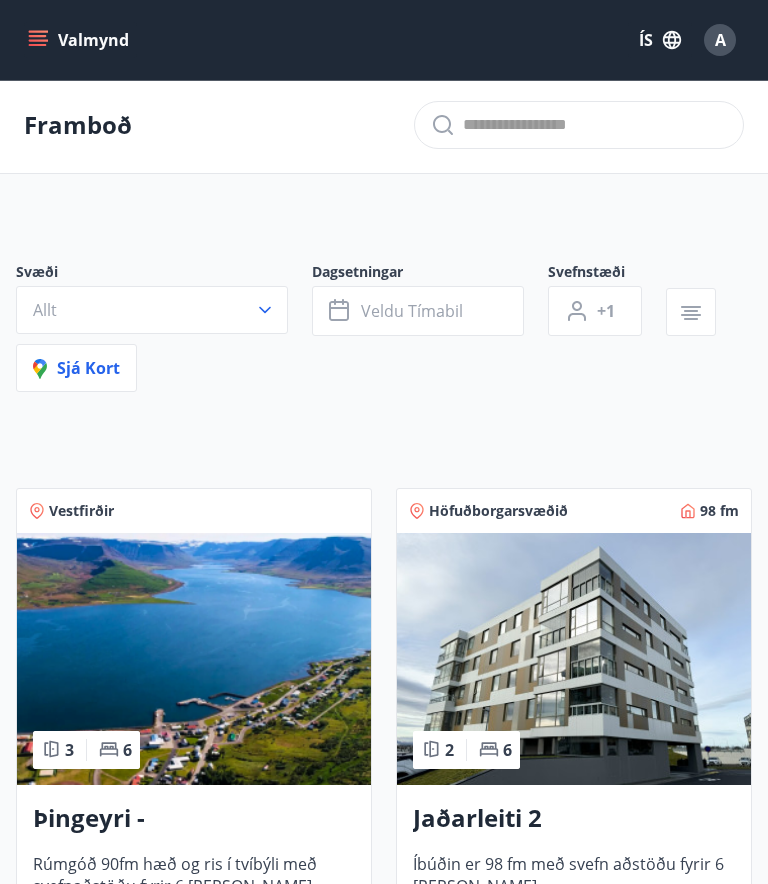 click on "Allt" at bounding box center (152, 310) 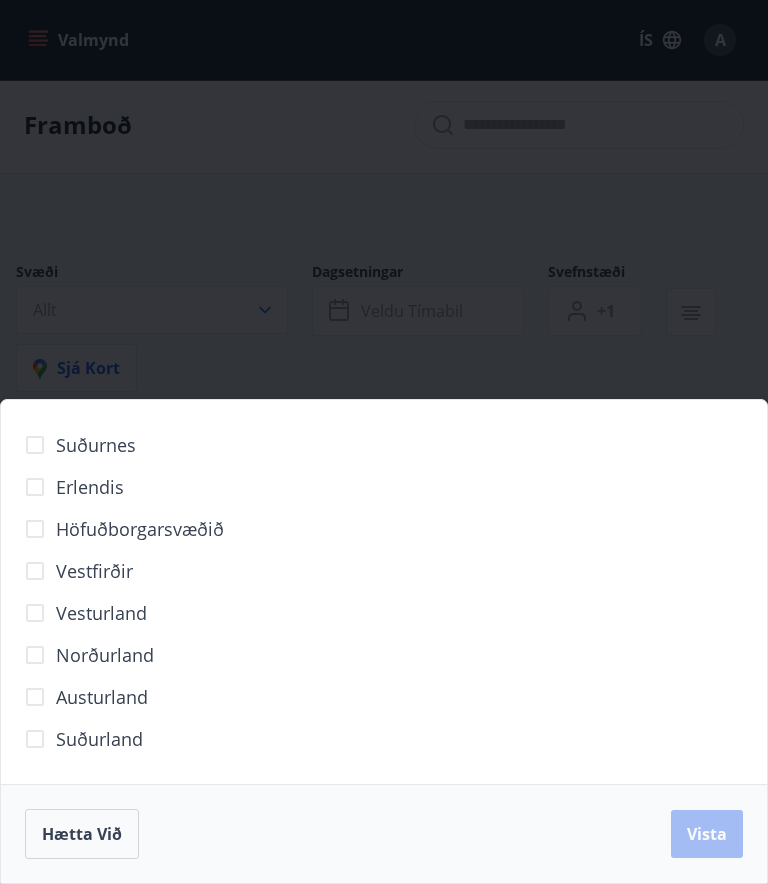 click on "Suðurnes Erlendis Höfuðborgarsvæðið [GEOGRAPHIC_DATA] [GEOGRAPHIC_DATA] [GEOGRAPHIC_DATA] [GEOGRAPHIC_DATA] [GEOGRAPHIC_DATA] við [GEOGRAPHIC_DATA]" at bounding box center (384, 442) 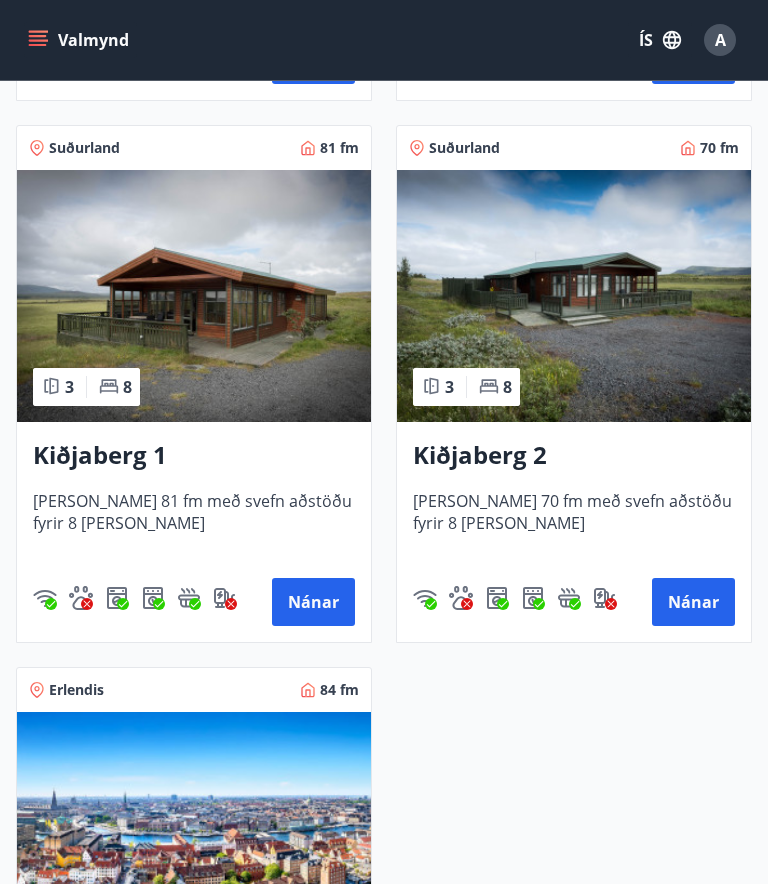 scroll, scrollTop: 4701, scrollLeft: 0, axis: vertical 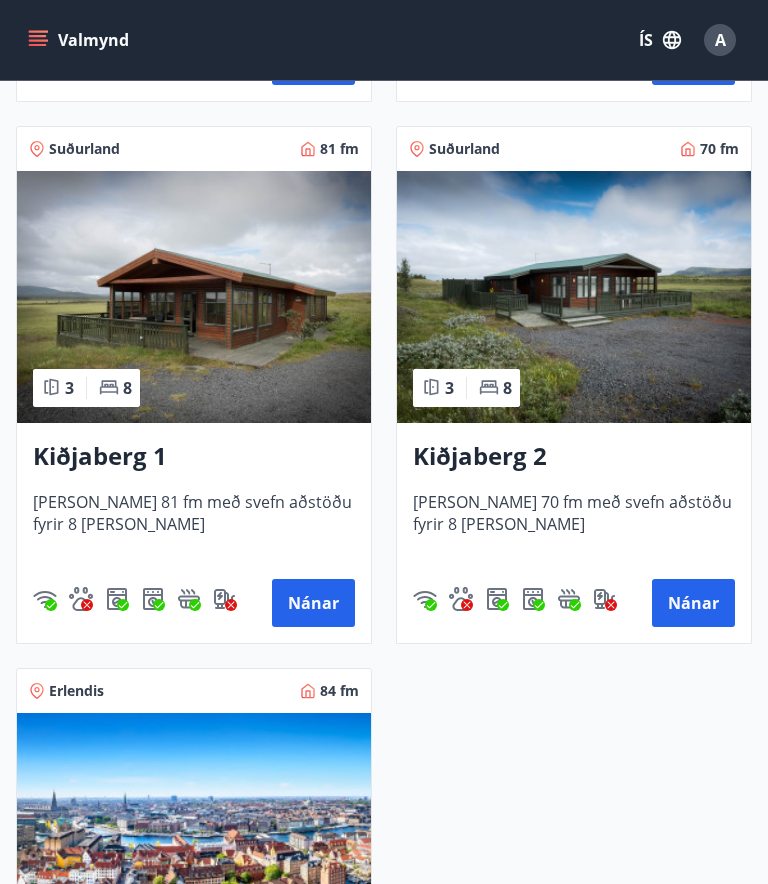 click on "Nánar" at bounding box center (313, 603) 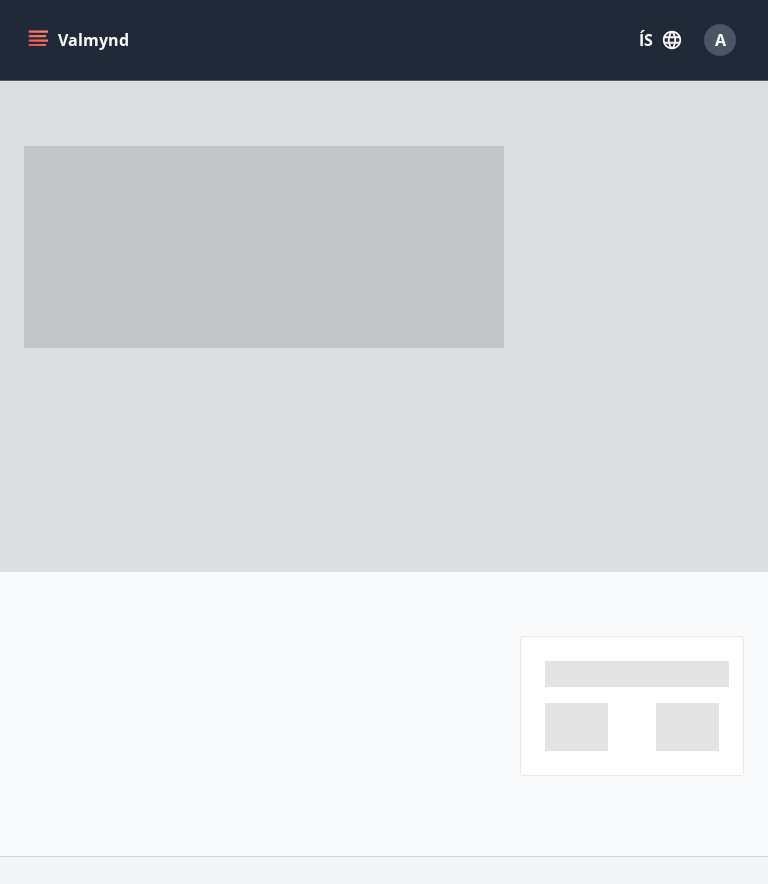 scroll, scrollTop: 0, scrollLeft: 0, axis: both 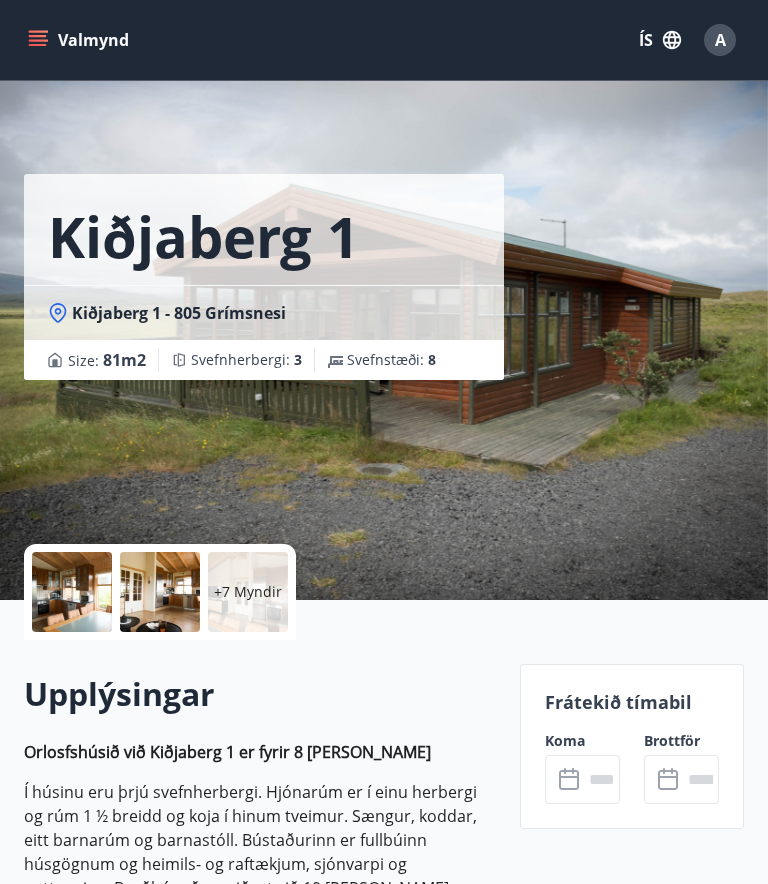 click on "​ ​" at bounding box center [582, 779] 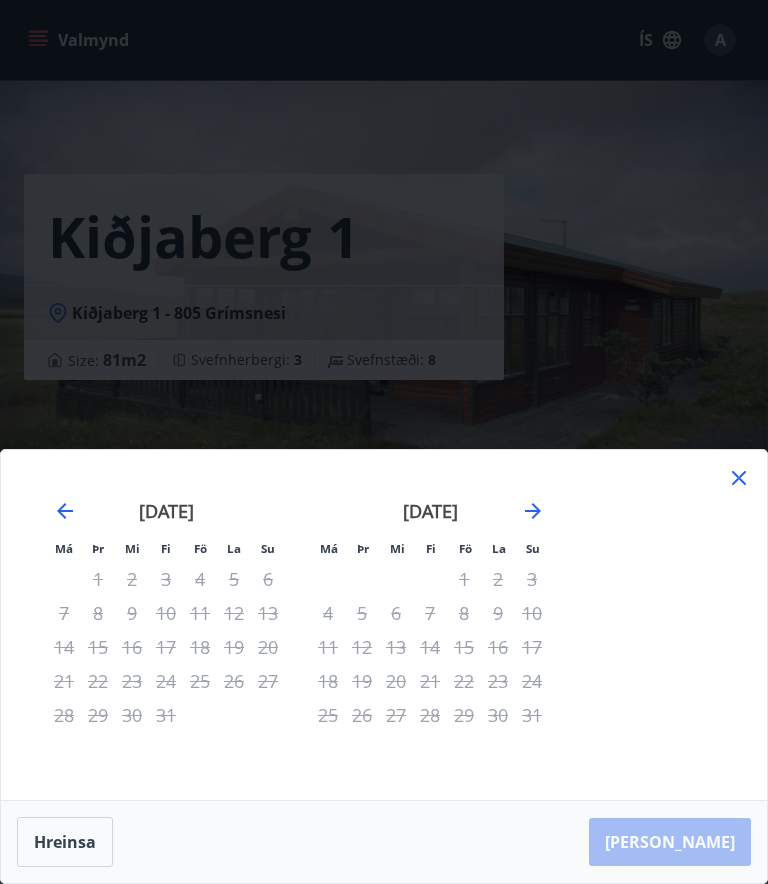 click 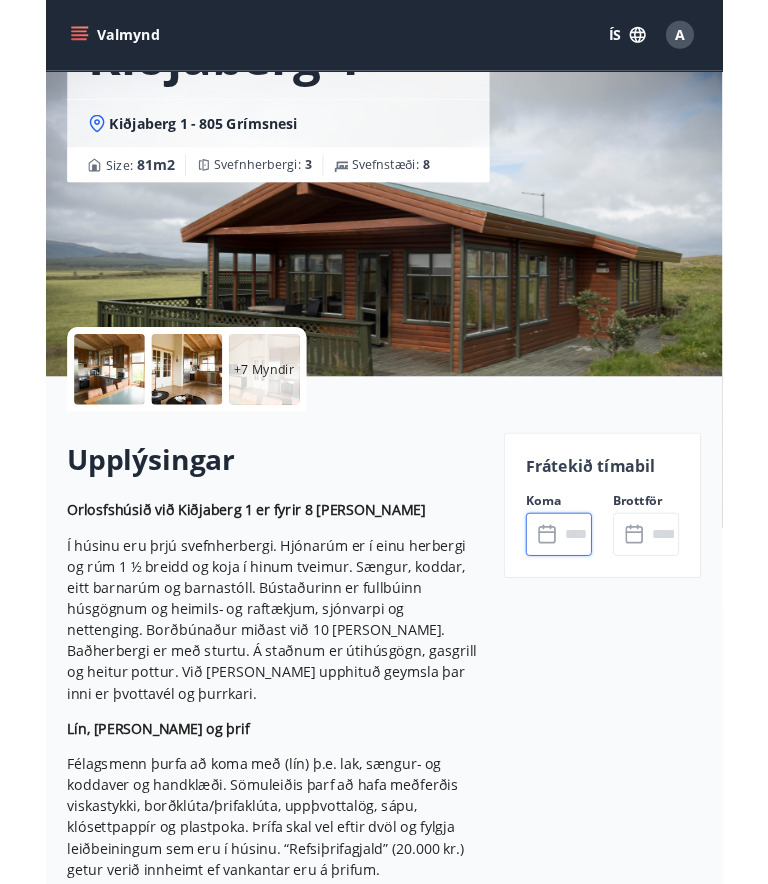 scroll, scrollTop: 0, scrollLeft: 0, axis: both 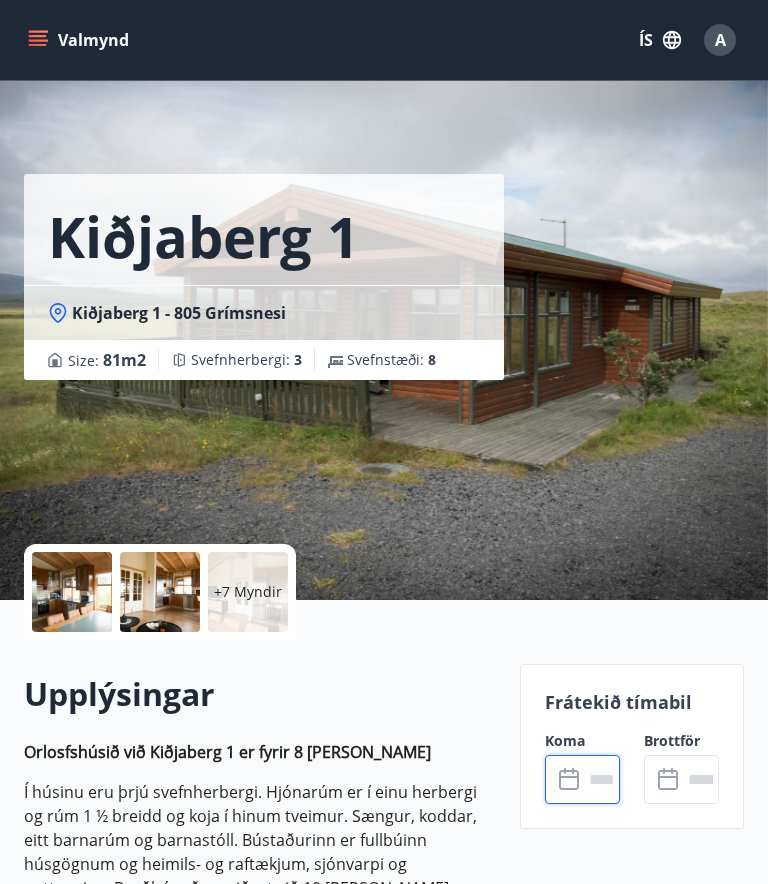 click on "Valmynd" at bounding box center [80, 40] 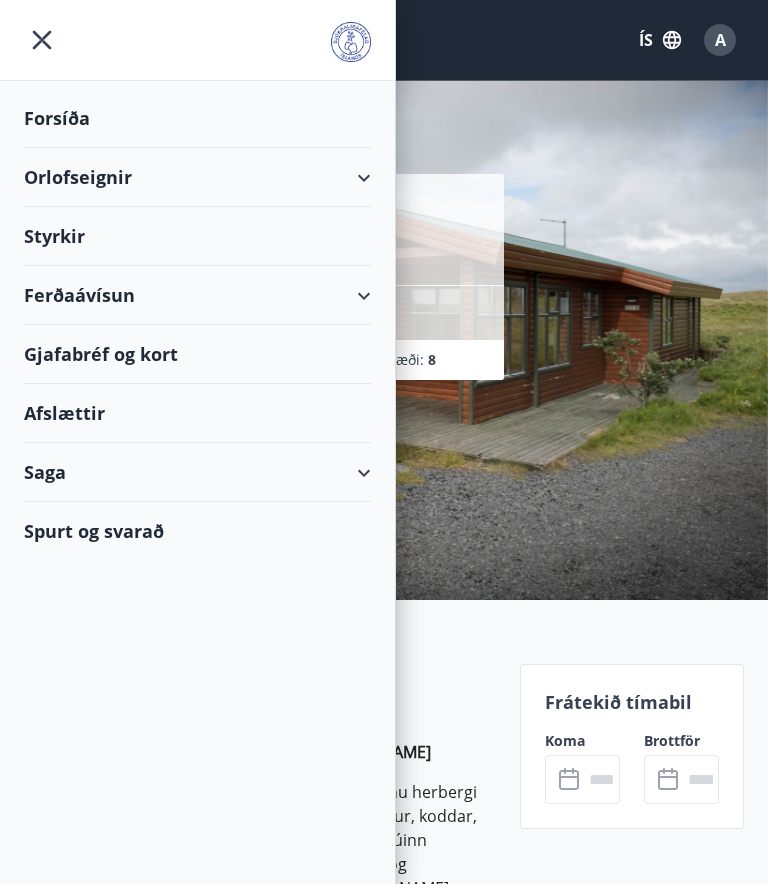 click on "Orlofseignir" at bounding box center [197, 177] 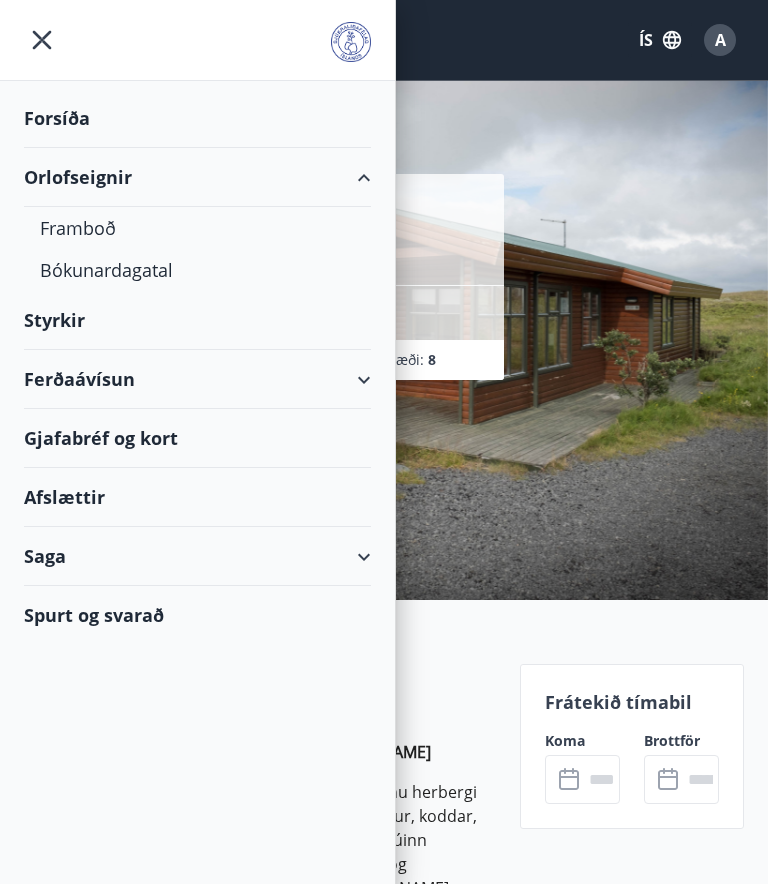 click on "Framboð" at bounding box center (197, 228) 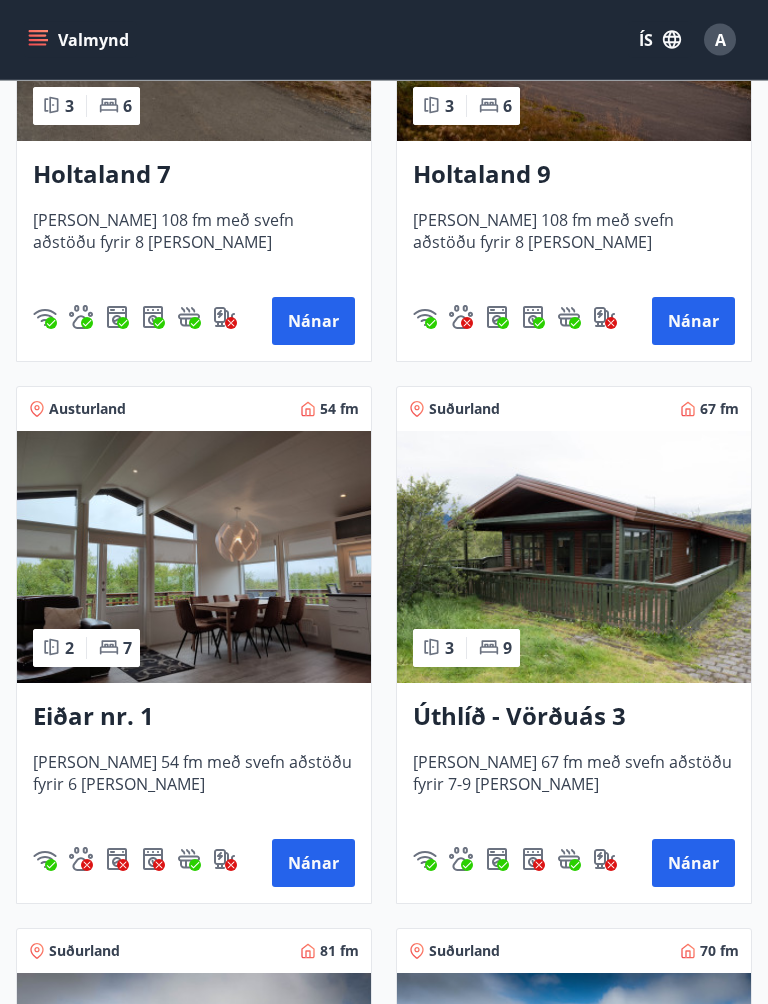 scroll, scrollTop: 3899, scrollLeft: 0, axis: vertical 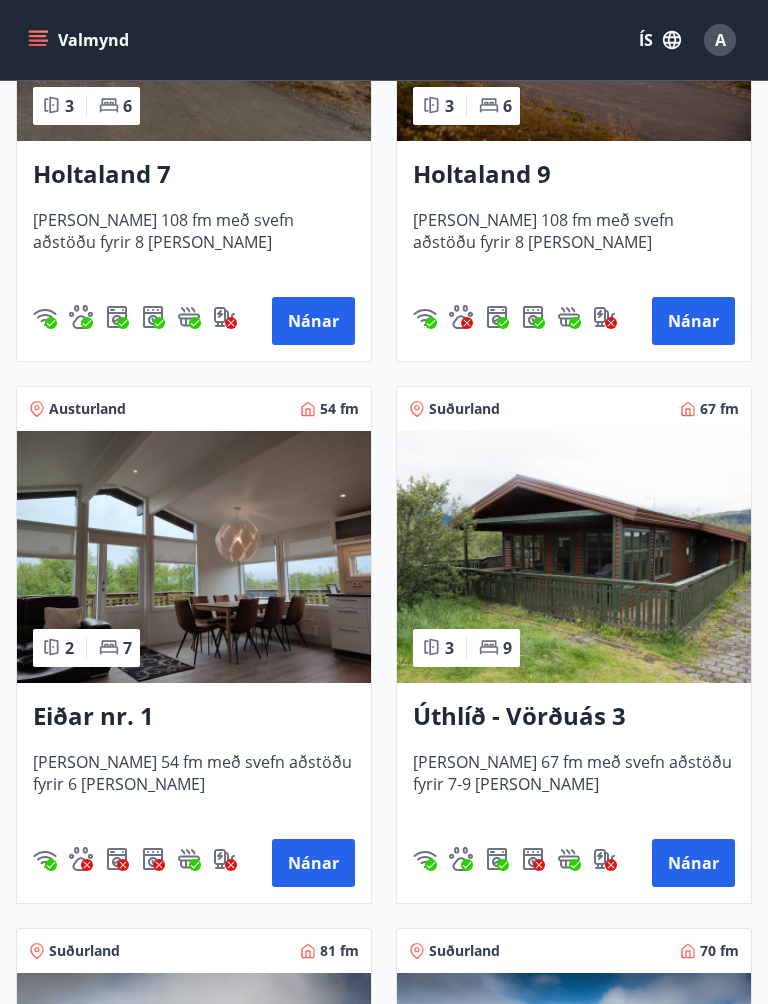 click on "Nánar" at bounding box center (313, 863) 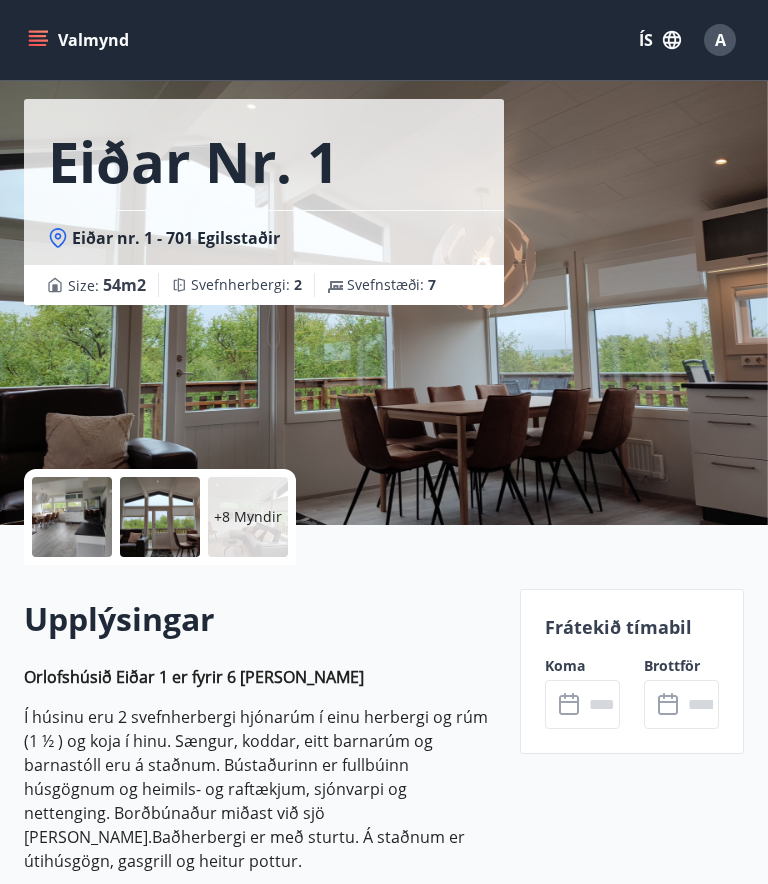 scroll, scrollTop: 73, scrollLeft: 0, axis: vertical 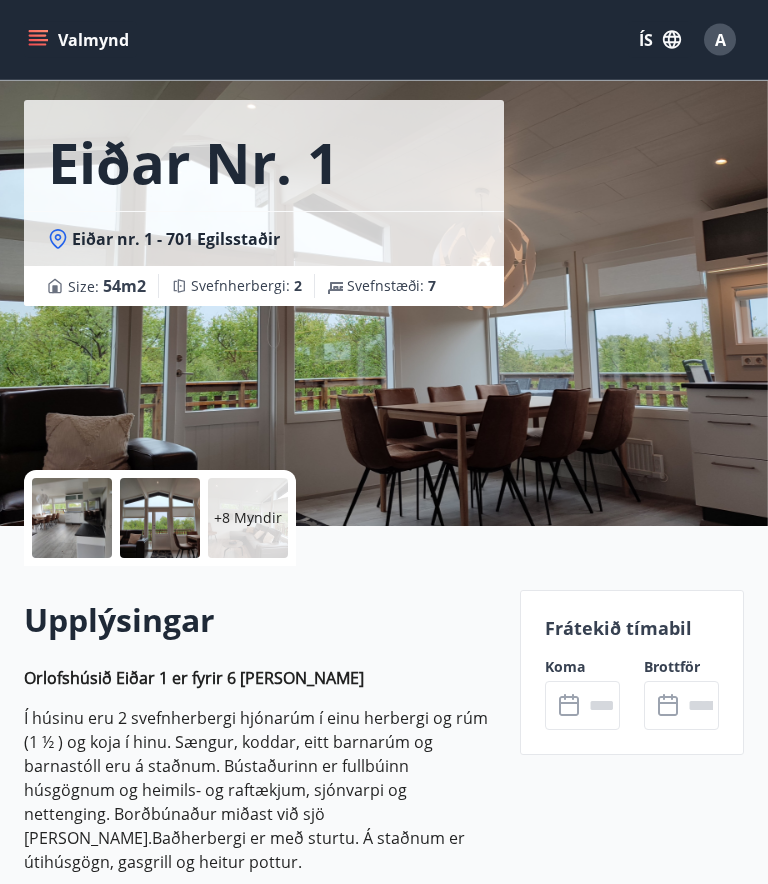 click 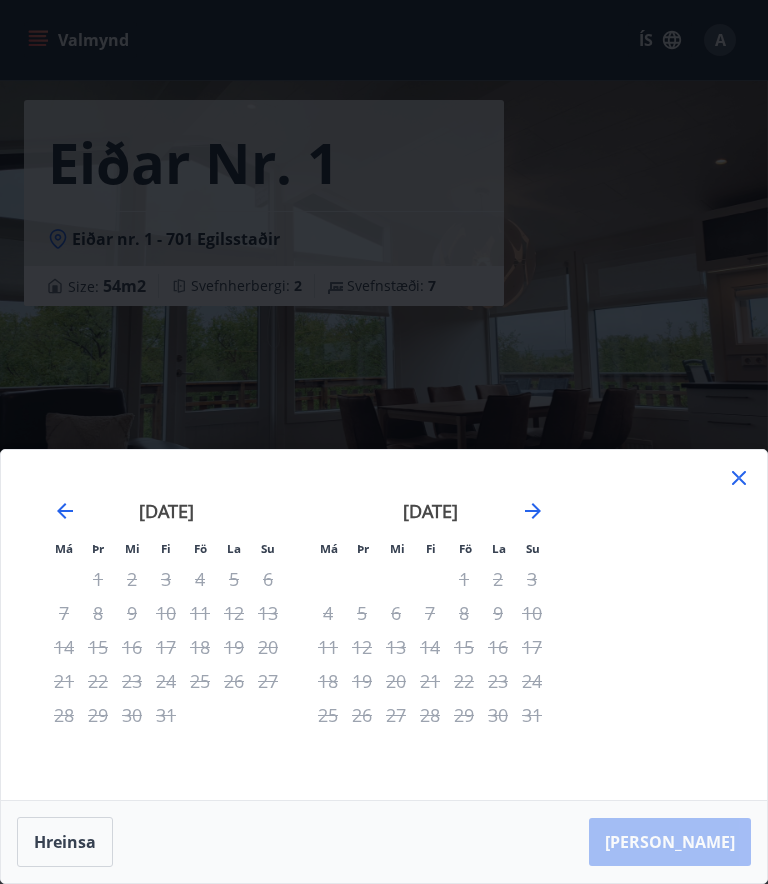 click 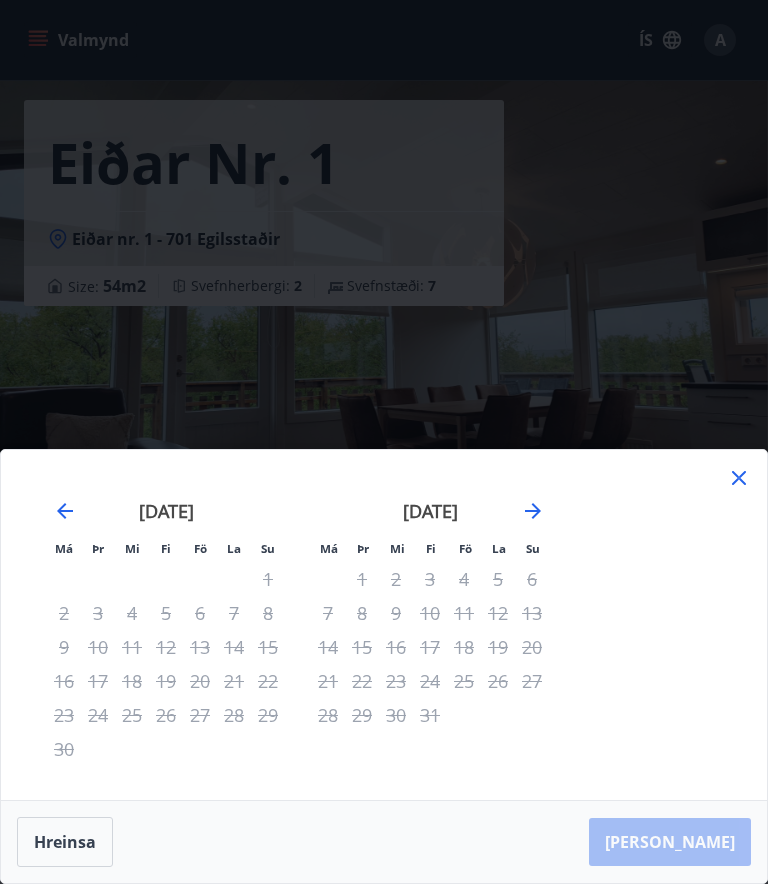 click on "15" at bounding box center (362, 647) 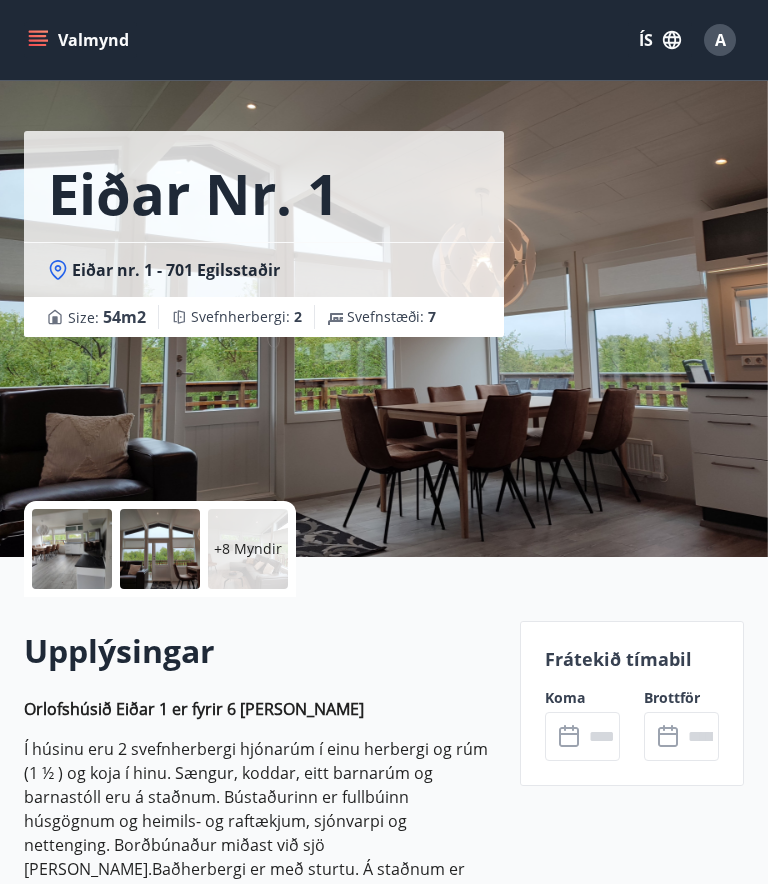 scroll, scrollTop: 0, scrollLeft: 0, axis: both 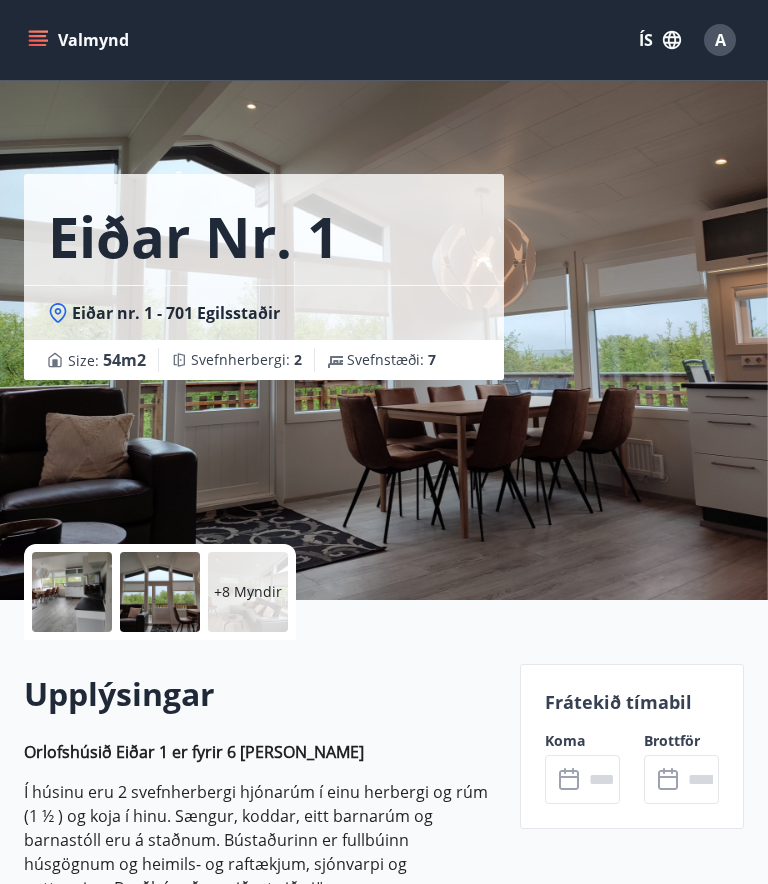click on "Valmynd" at bounding box center (80, 40) 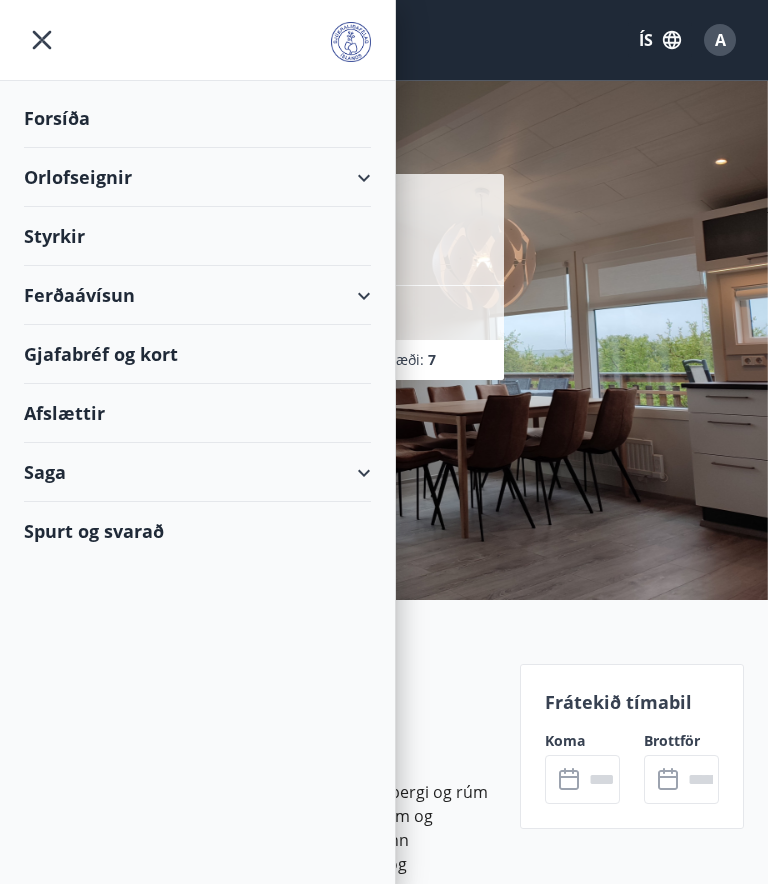 click on "Orlofseignir" at bounding box center (197, 177) 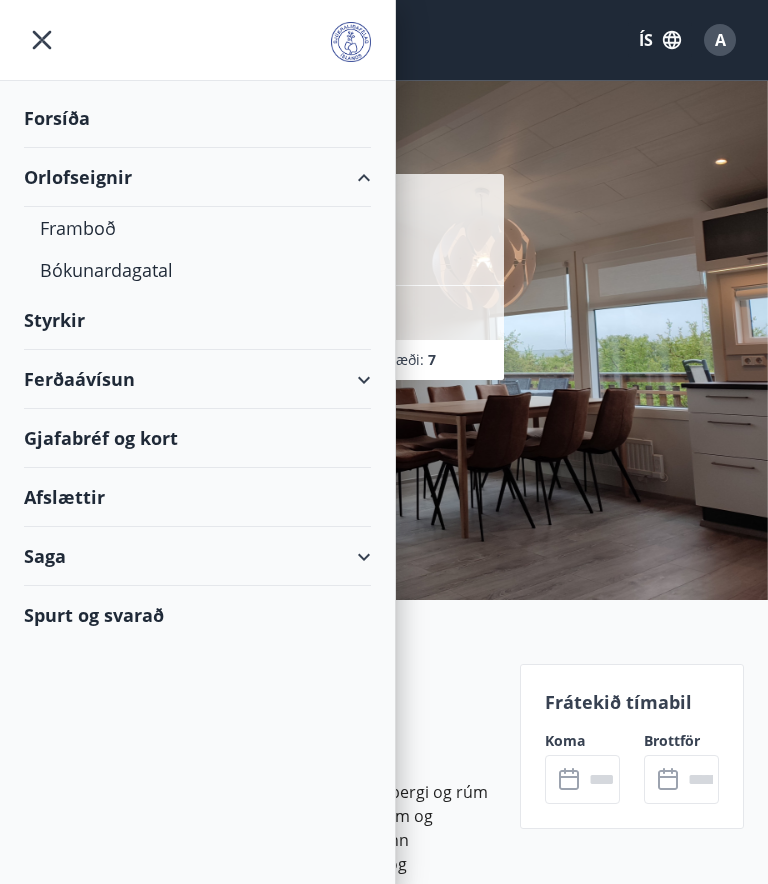 click on "Bókunardagatal" at bounding box center [197, 270] 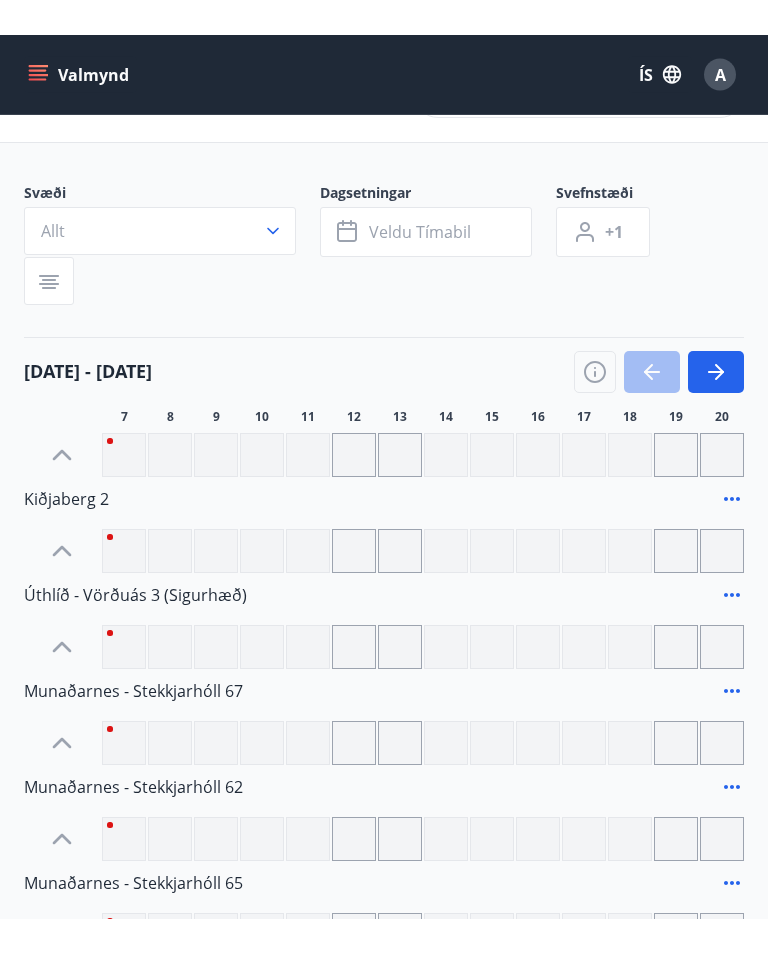 scroll, scrollTop: 0, scrollLeft: 0, axis: both 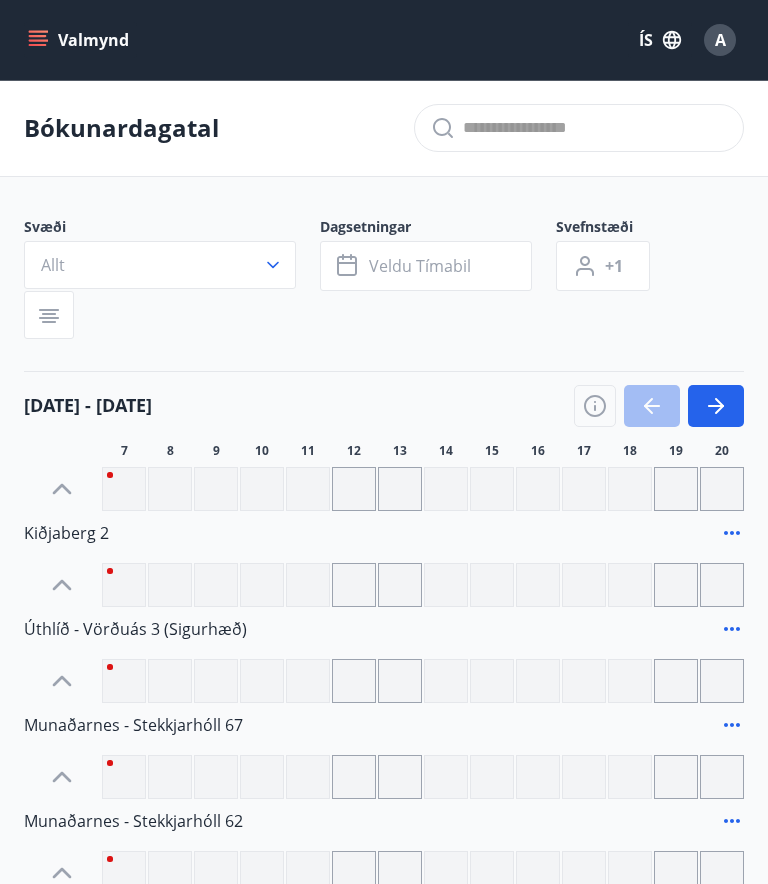 click 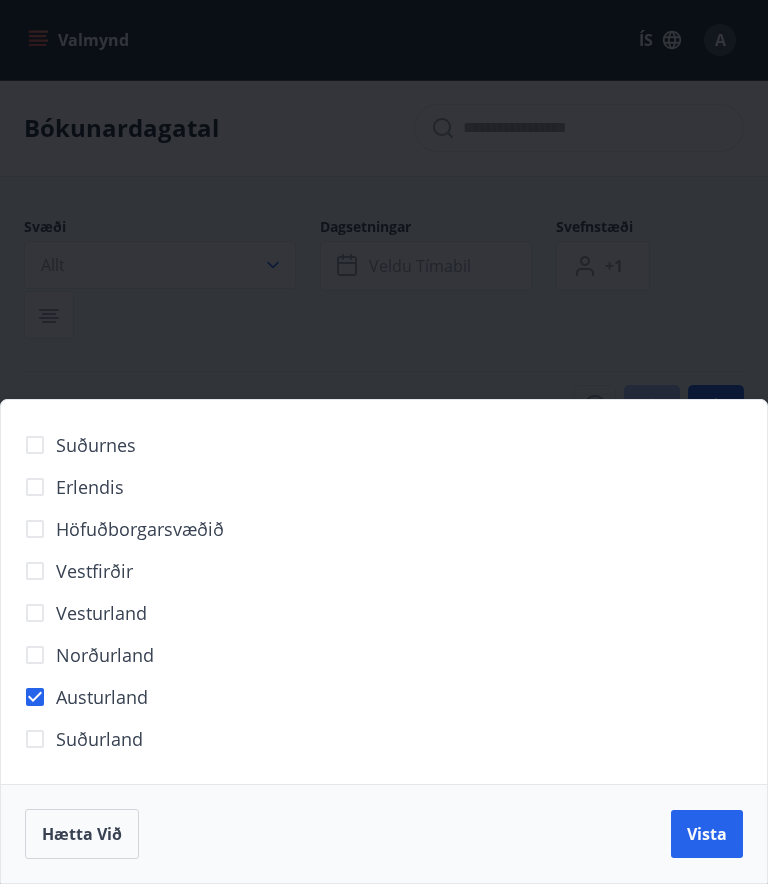 click on "Vista" at bounding box center (707, 834) 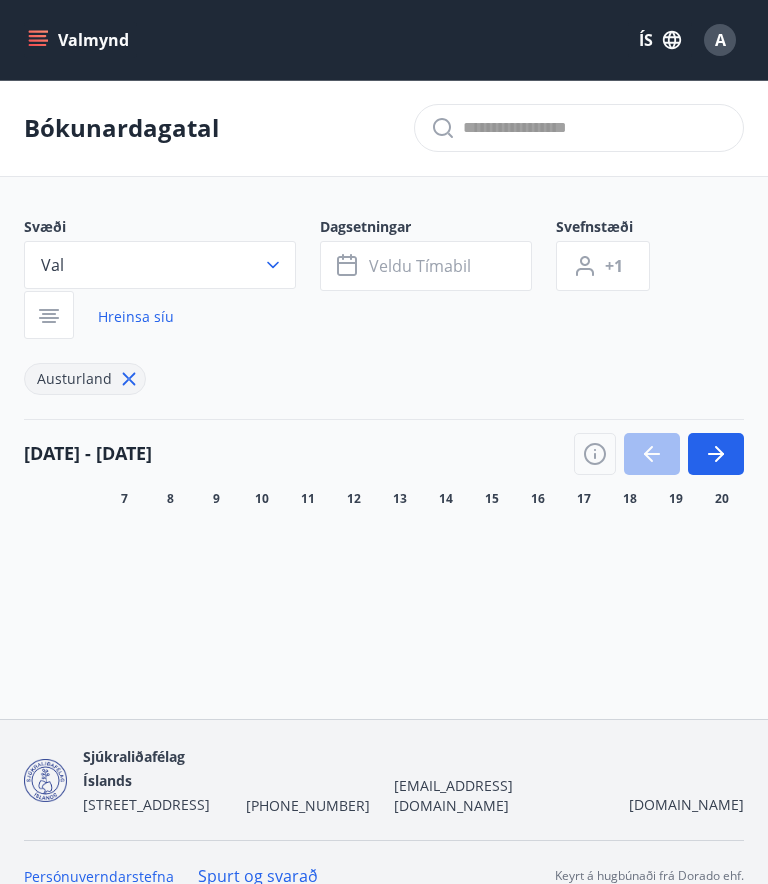 click on "Veldu tímabil" at bounding box center (426, 266) 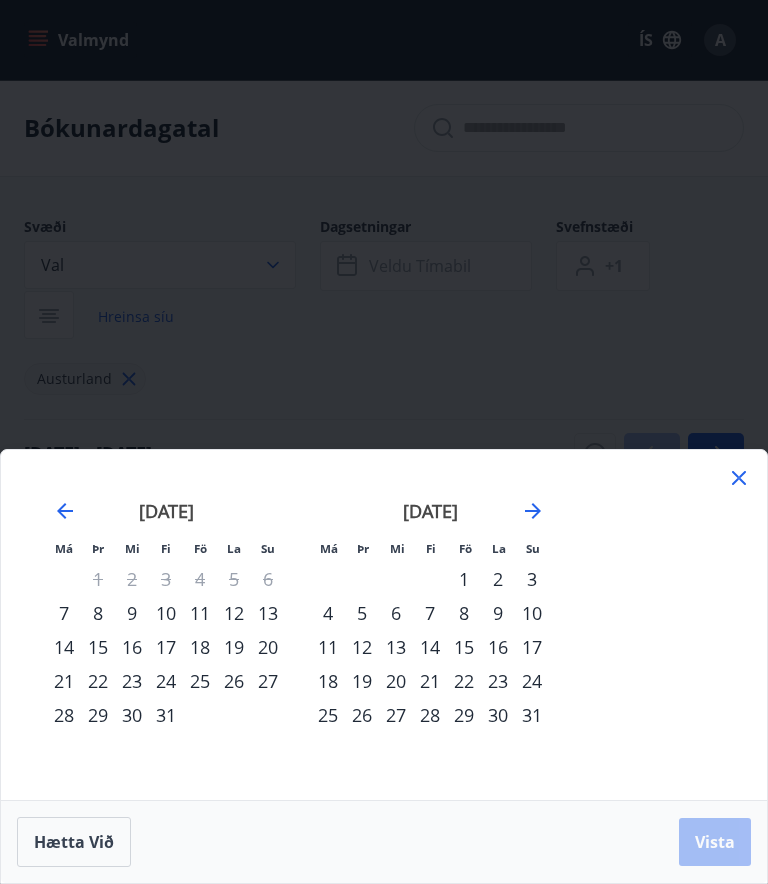 click on "11" at bounding box center [200, 613] 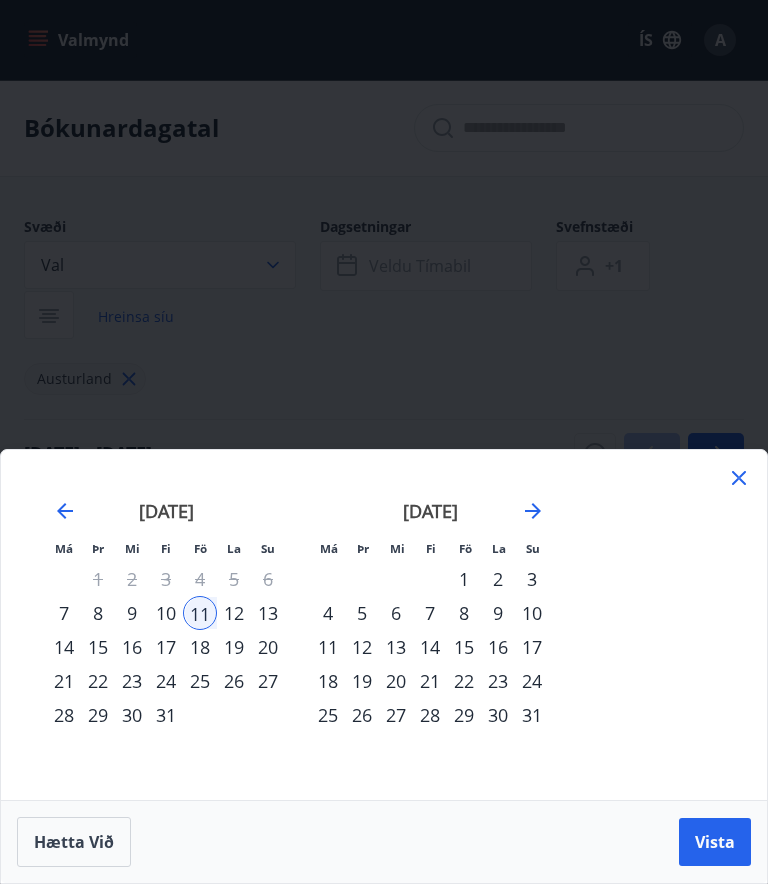 click on "12" at bounding box center (234, 613) 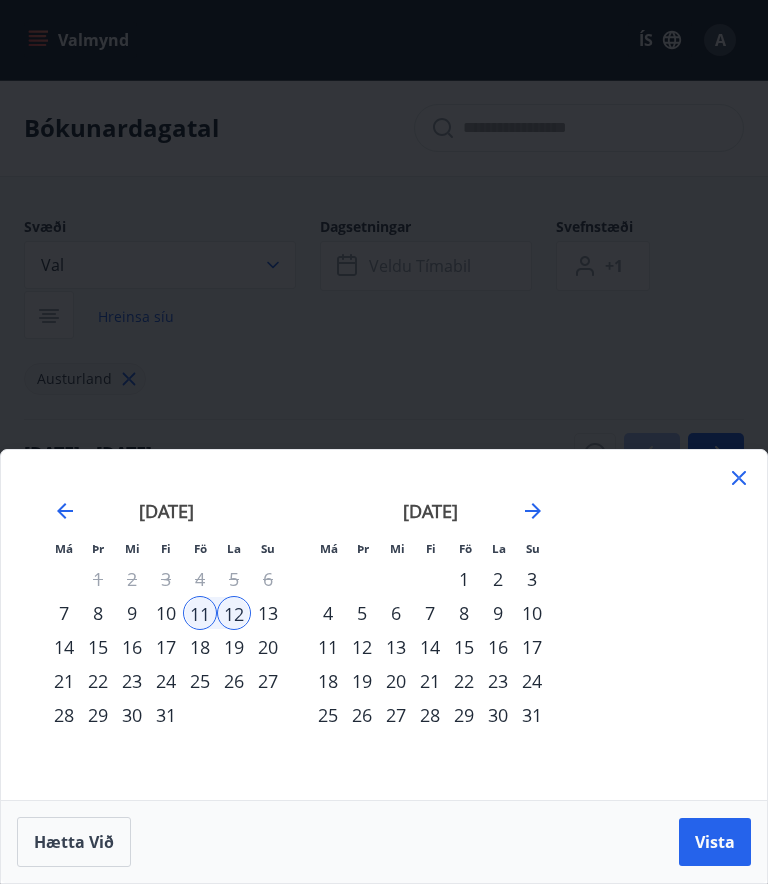 click on "13" at bounding box center [268, 613] 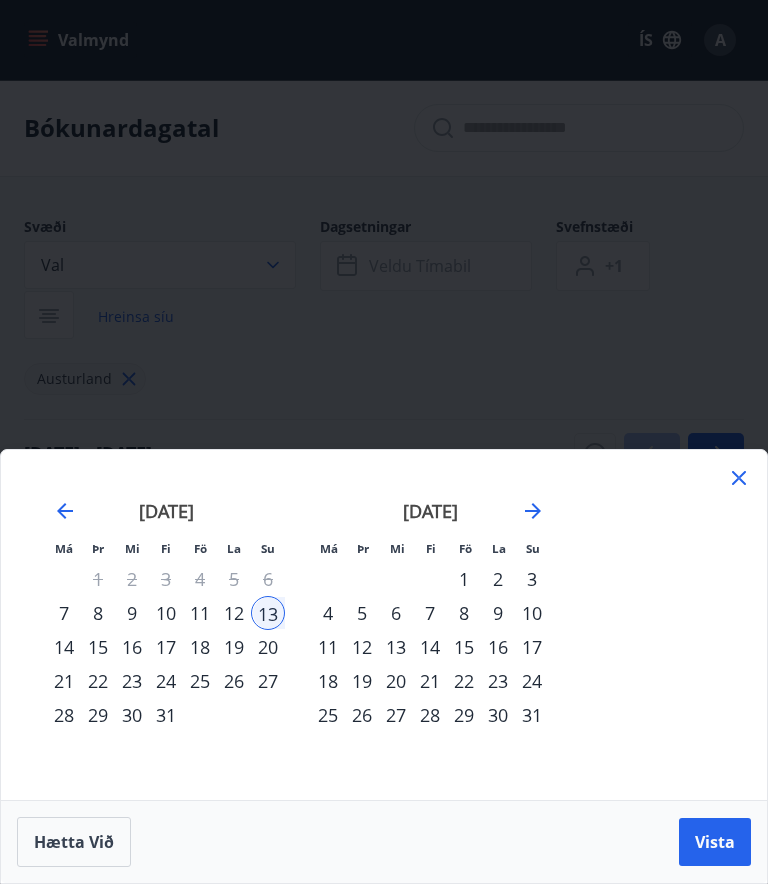 click on "11" at bounding box center [200, 613] 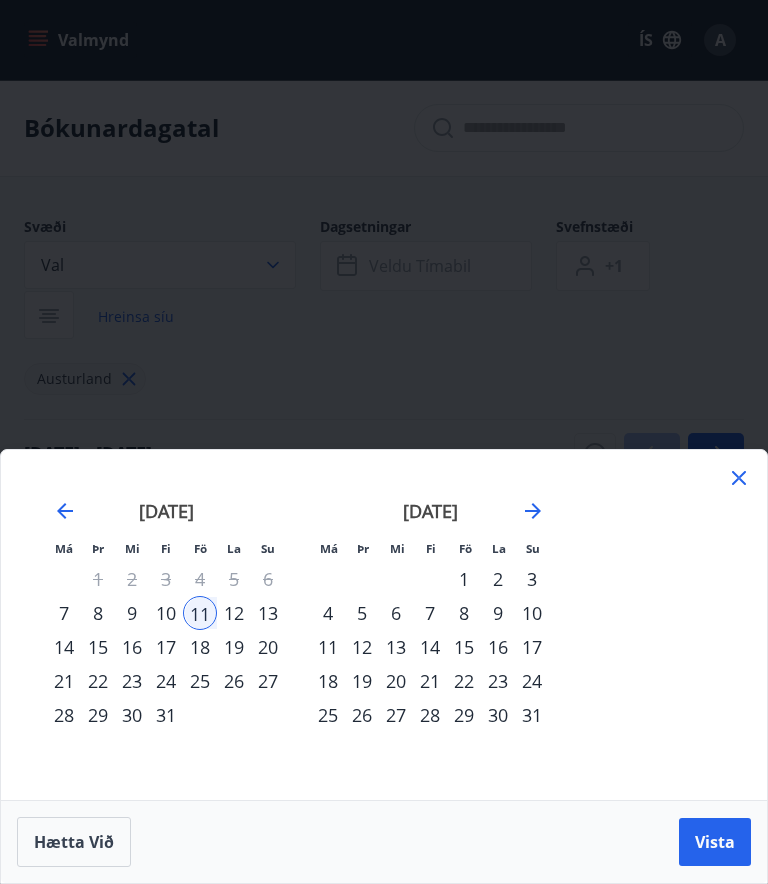 click on "12" at bounding box center [234, 613] 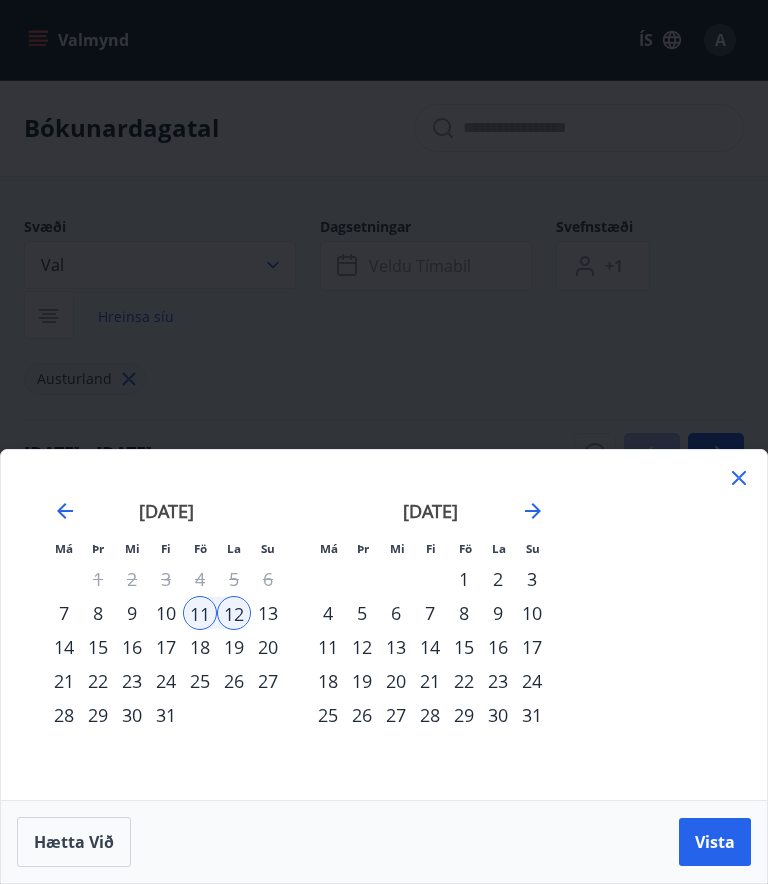 click on "Vista" at bounding box center (715, 842) 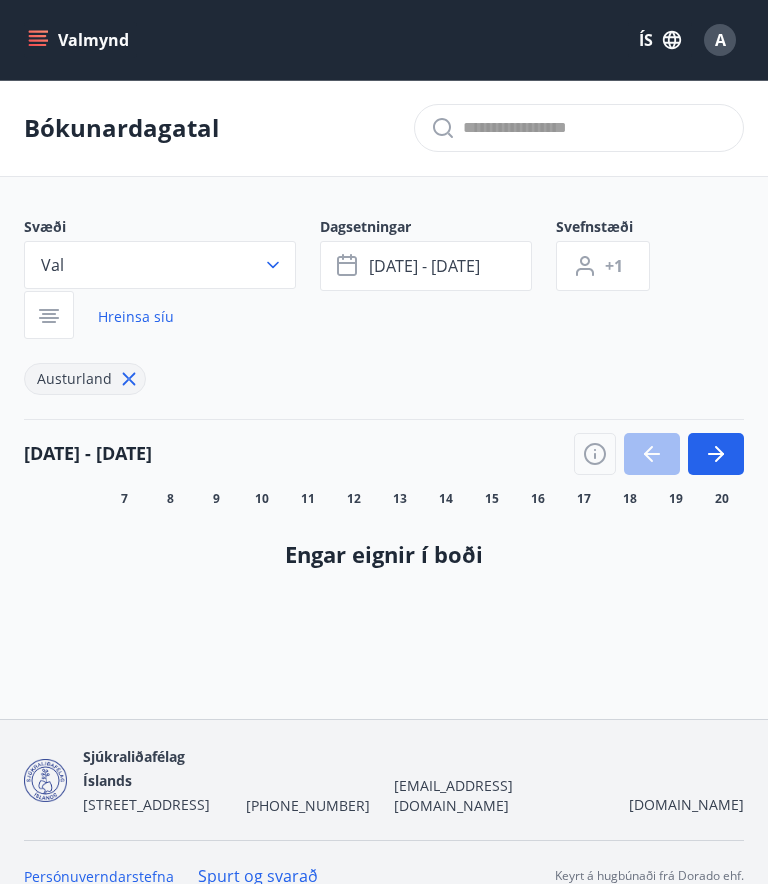 click 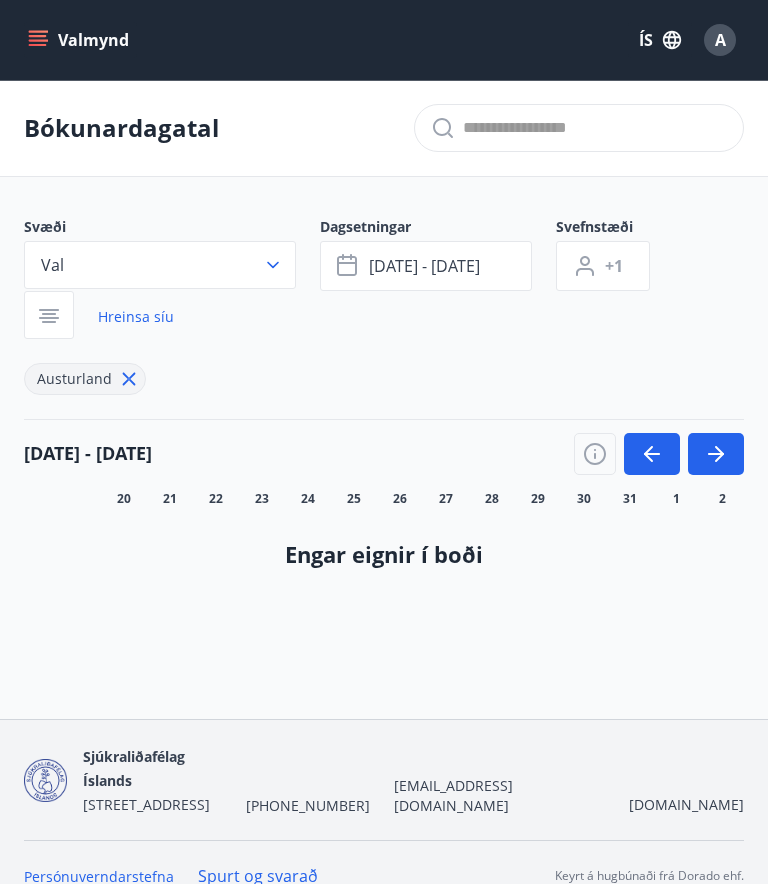 click on "Svæði Val Dagsetningar [DATE] - [DATE] Svefnstæði +1 Hreinsa síu Austurland [DATE] - [DATE] 21 22 23 24 25 26 27 28 29 30 31 1 2 Engar eignir í boði" at bounding box center (384, 409) 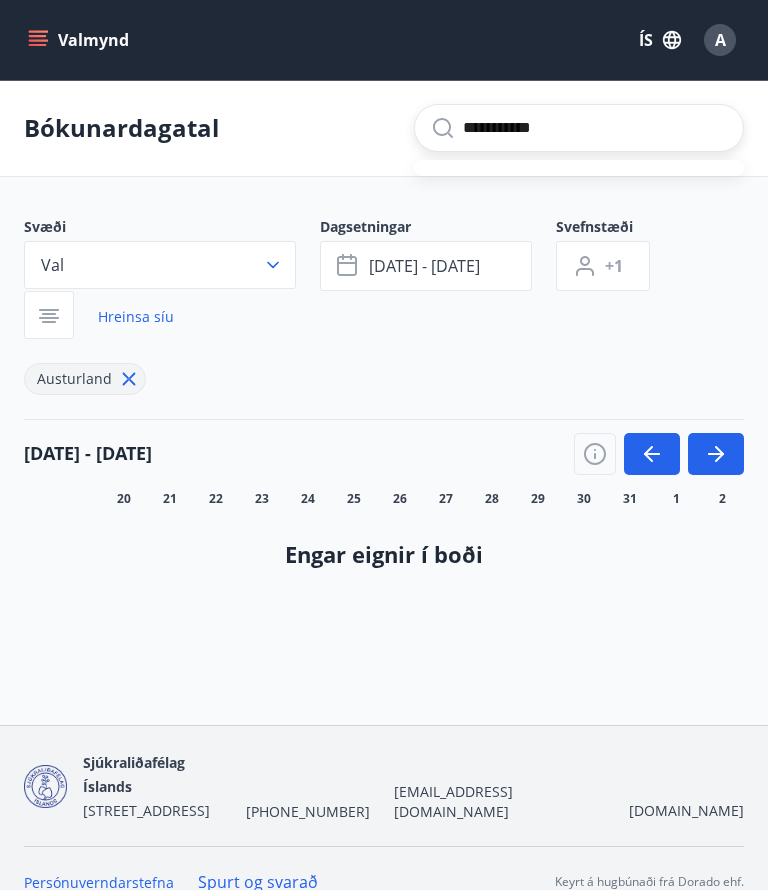 type on "**********" 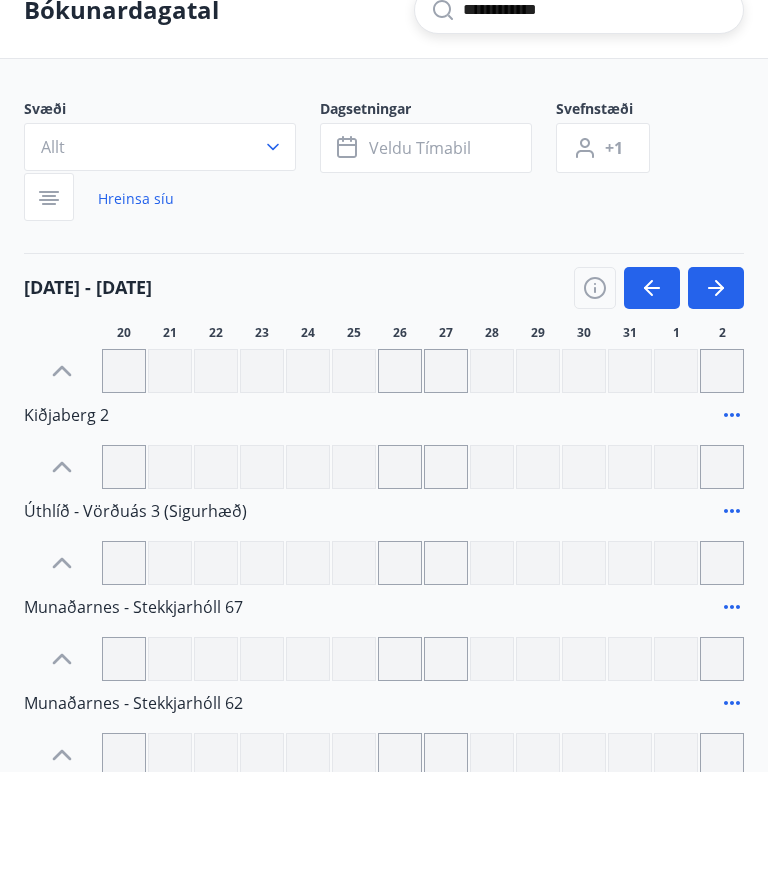 type 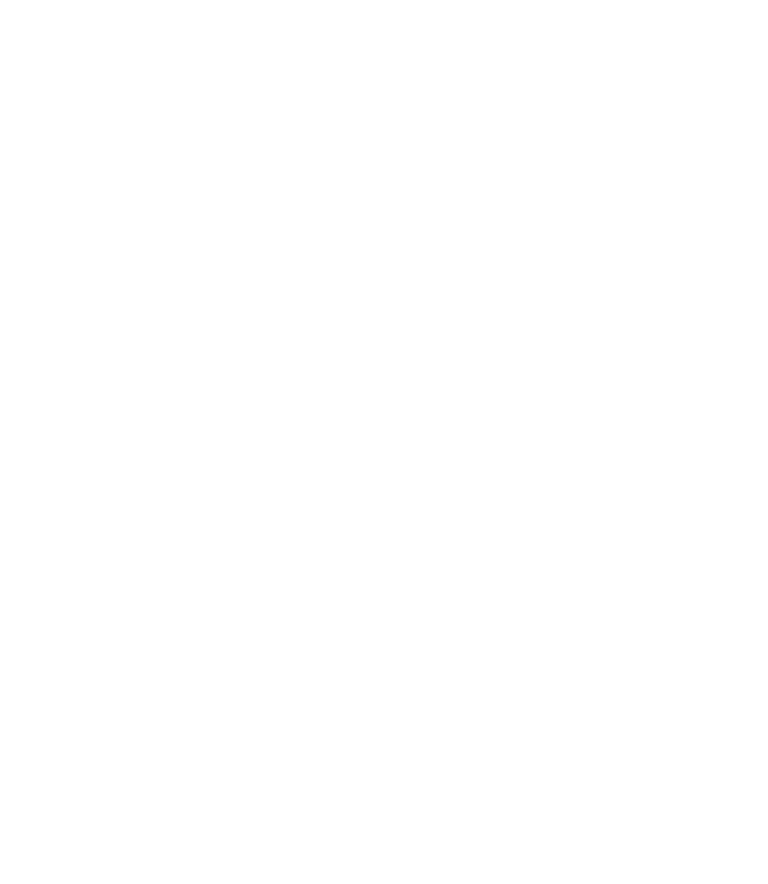 scroll, scrollTop: 289, scrollLeft: 0, axis: vertical 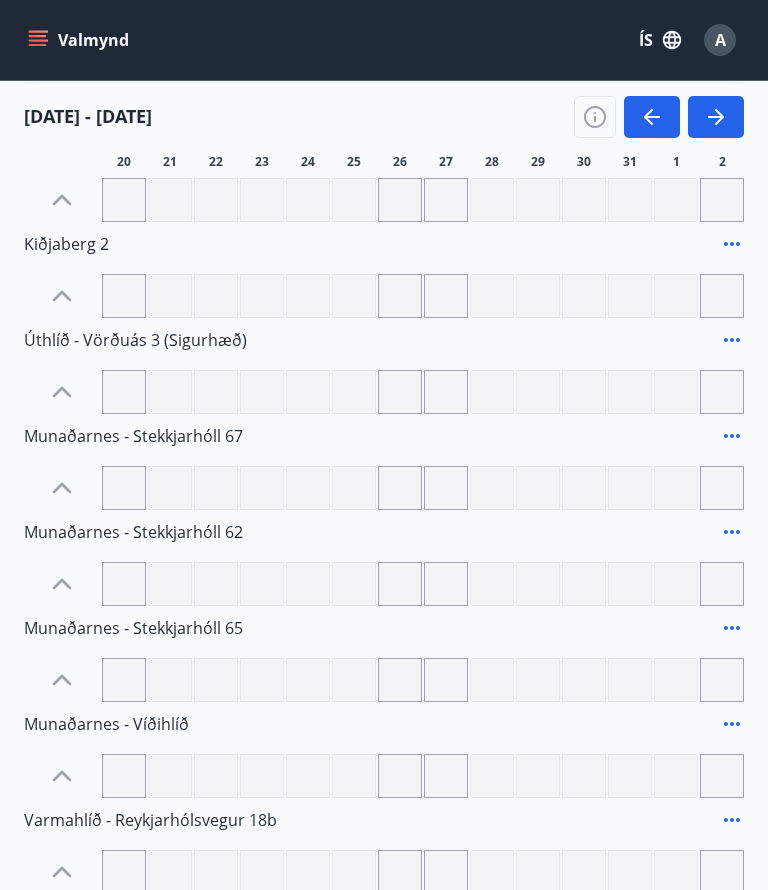 click on "A" at bounding box center (720, 40) 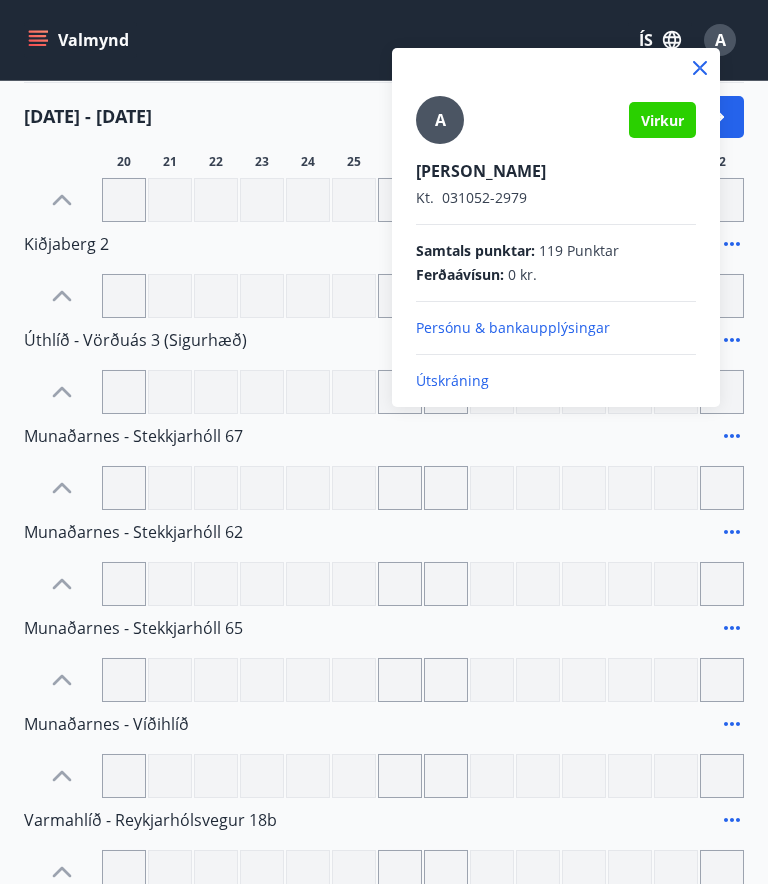 scroll, scrollTop: 290, scrollLeft: 0, axis: vertical 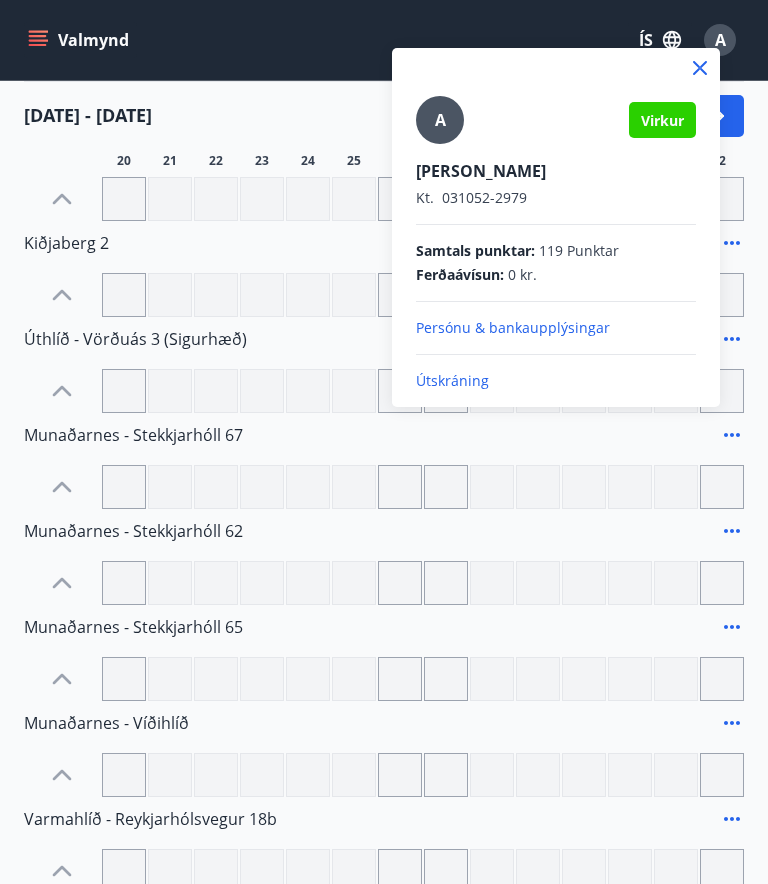 click on "Útskráning" at bounding box center [556, 381] 